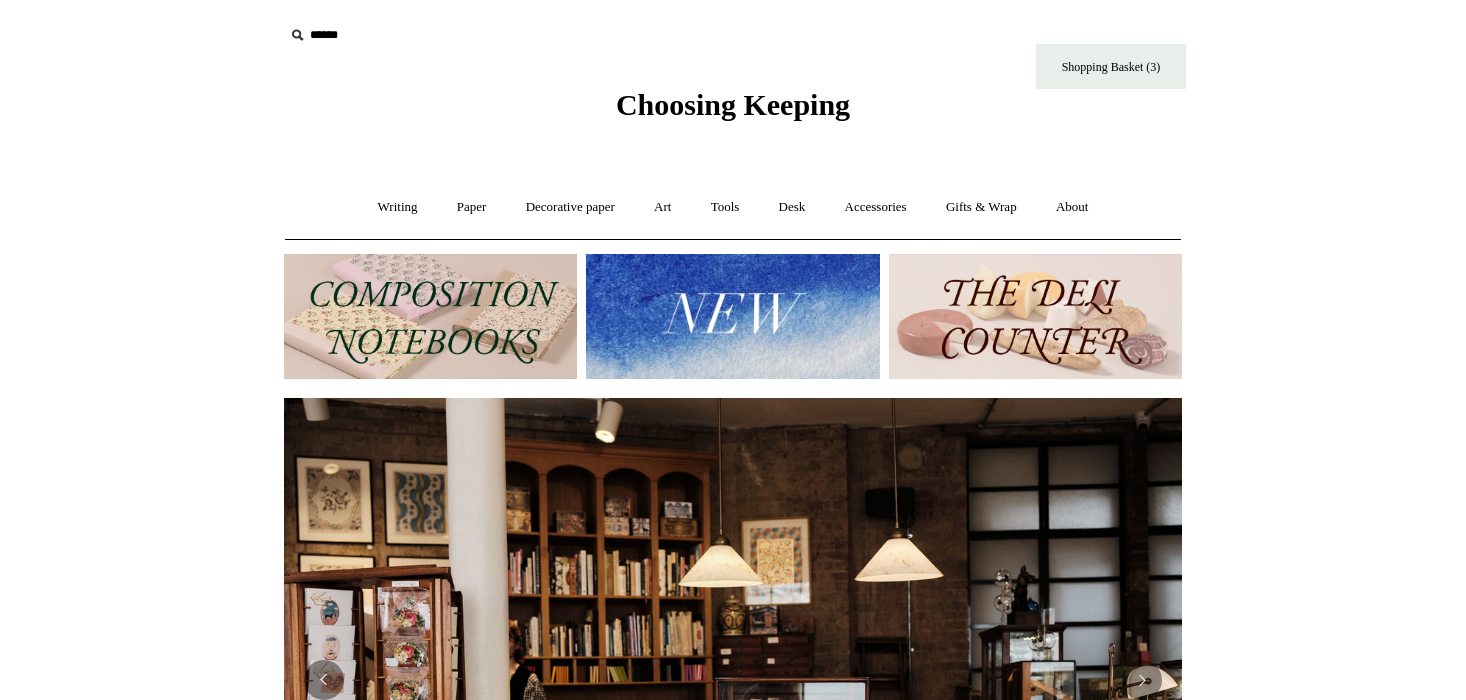 scroll, scrollTop: 0, scrollLeft: 0, axis: both 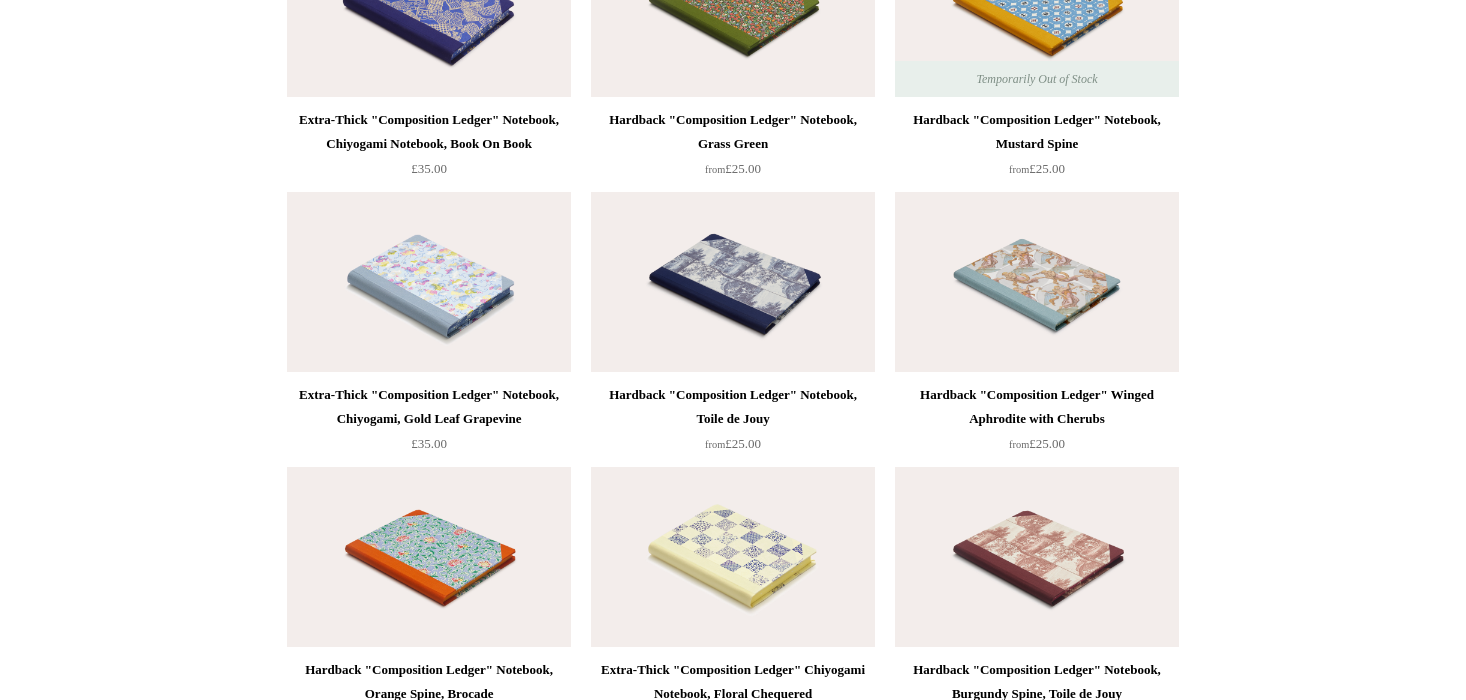 click at bounding box center (429, 282) 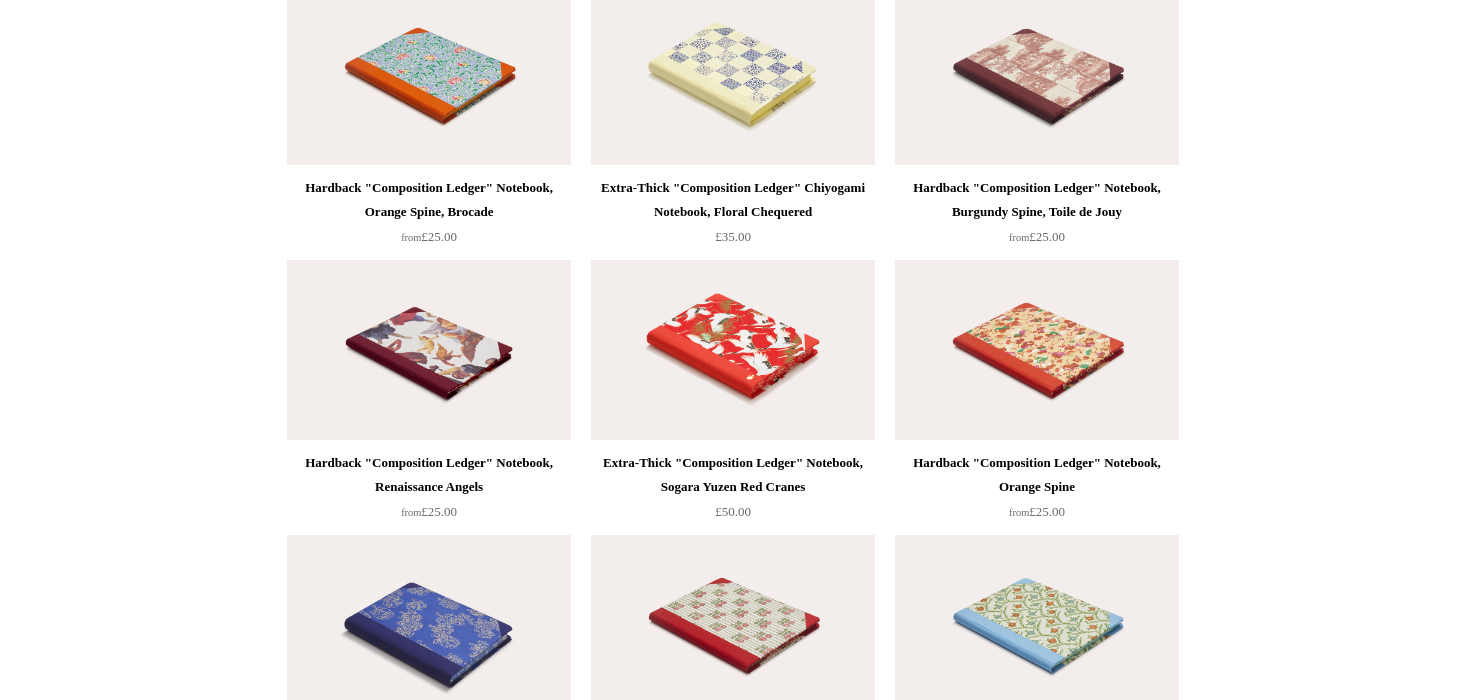 scroll, scrollTop: 4113, scrollLeft: 0, axis: vertical 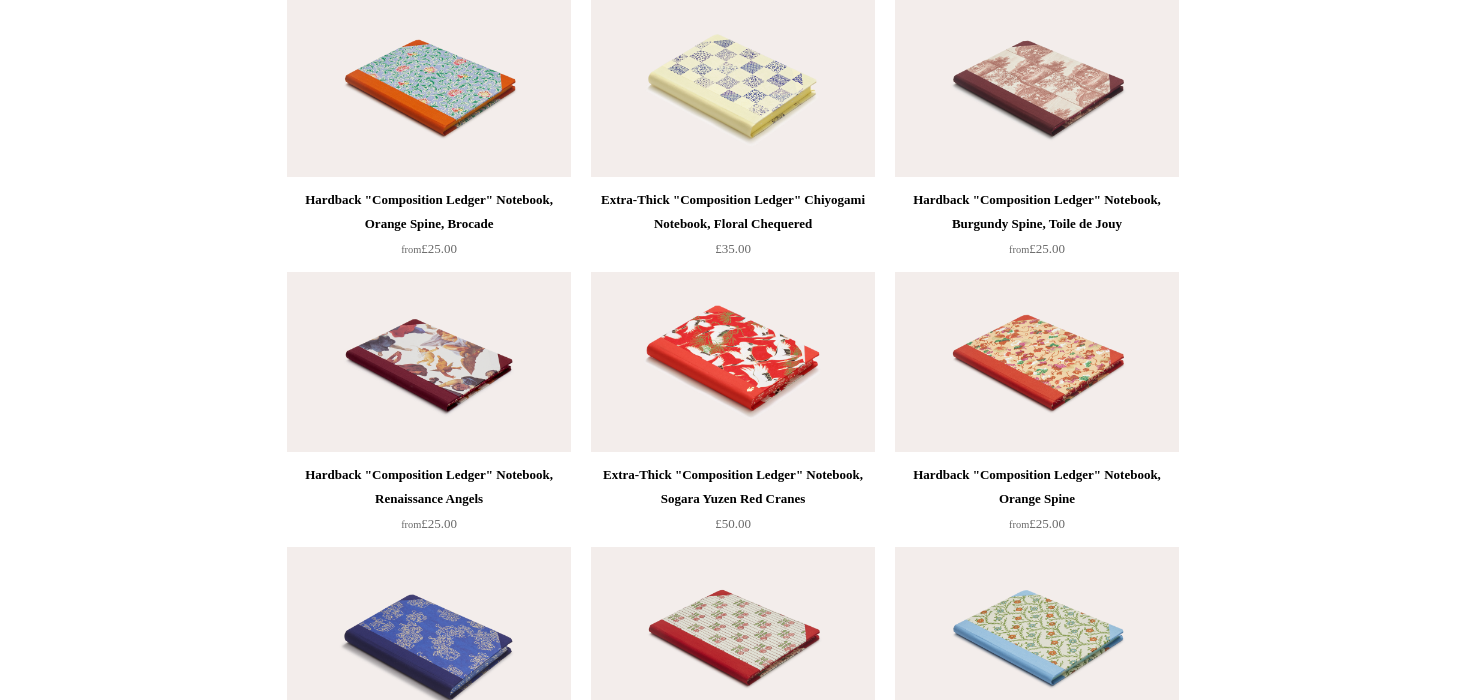 click at bounding box center (733, 362) 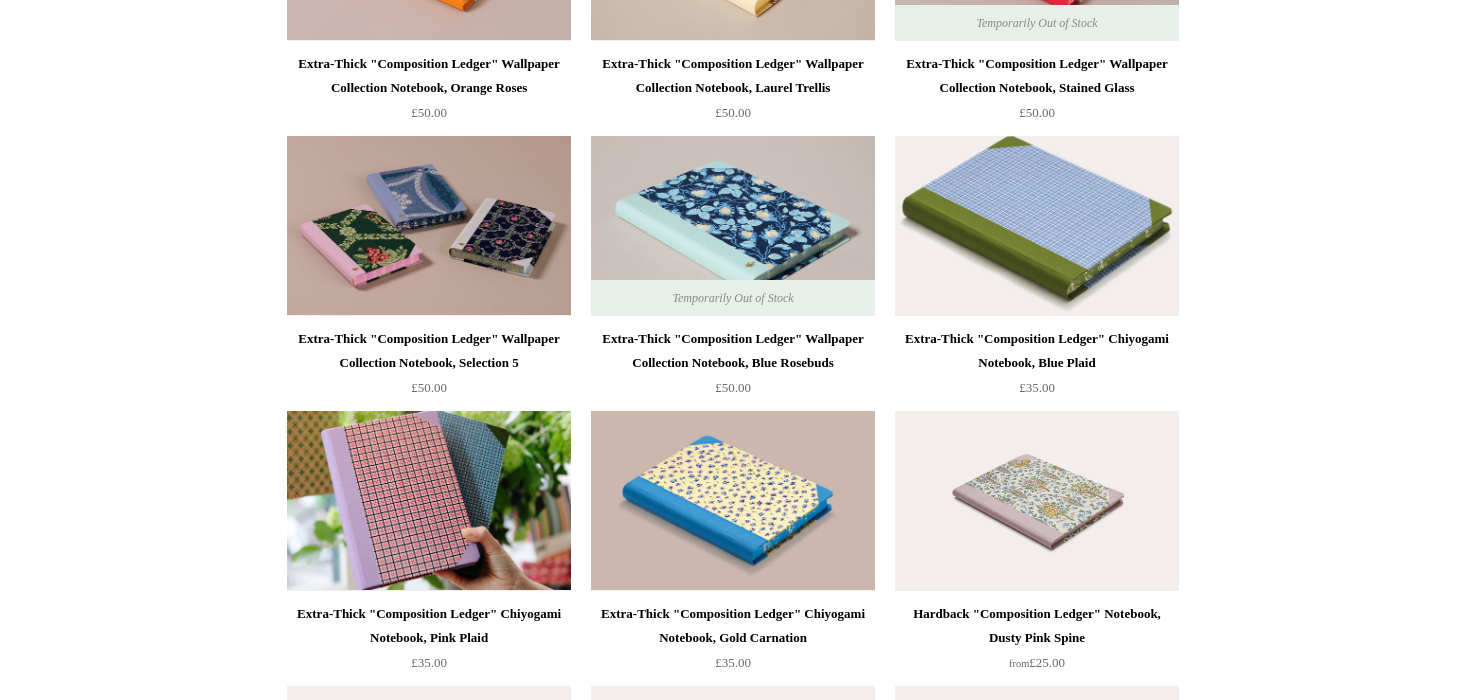 scroll, scrollTop: 2689, scrollLeft: 0, axis: vertical 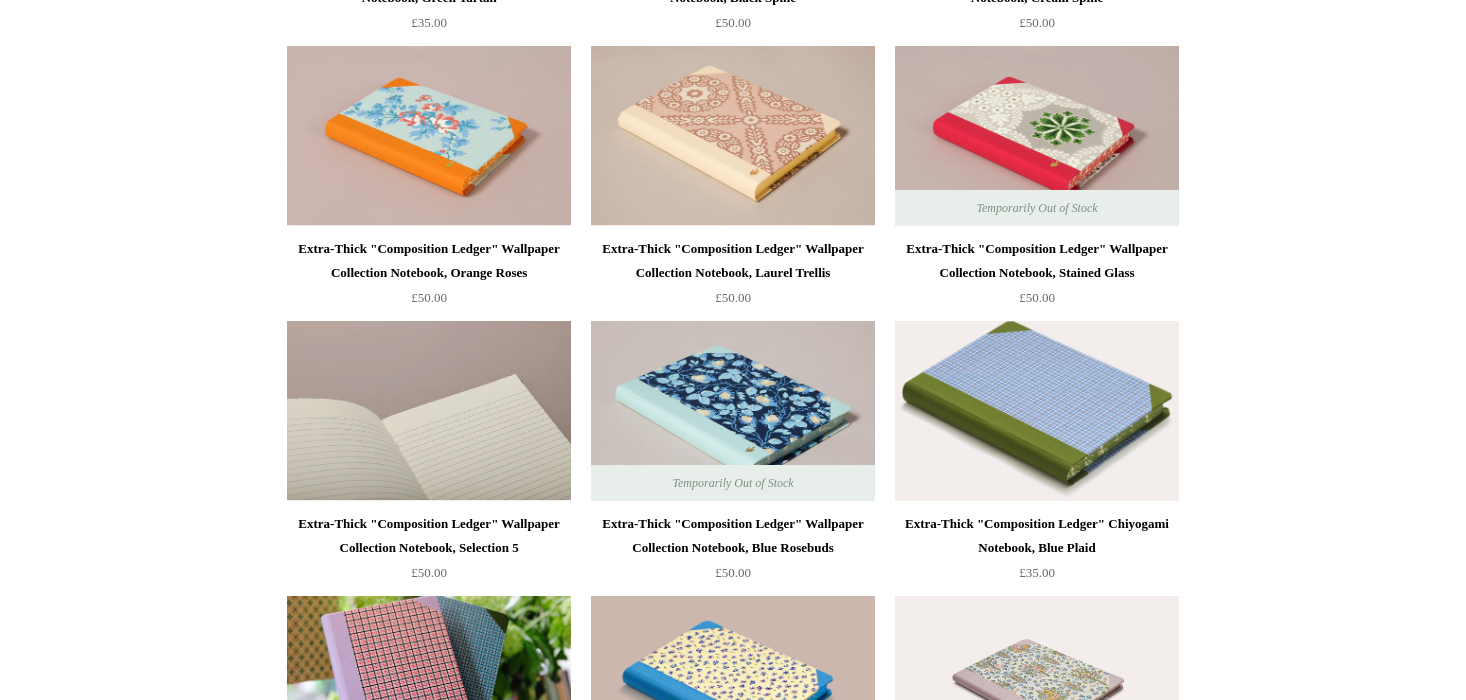 click at bounding box center [429, 411] 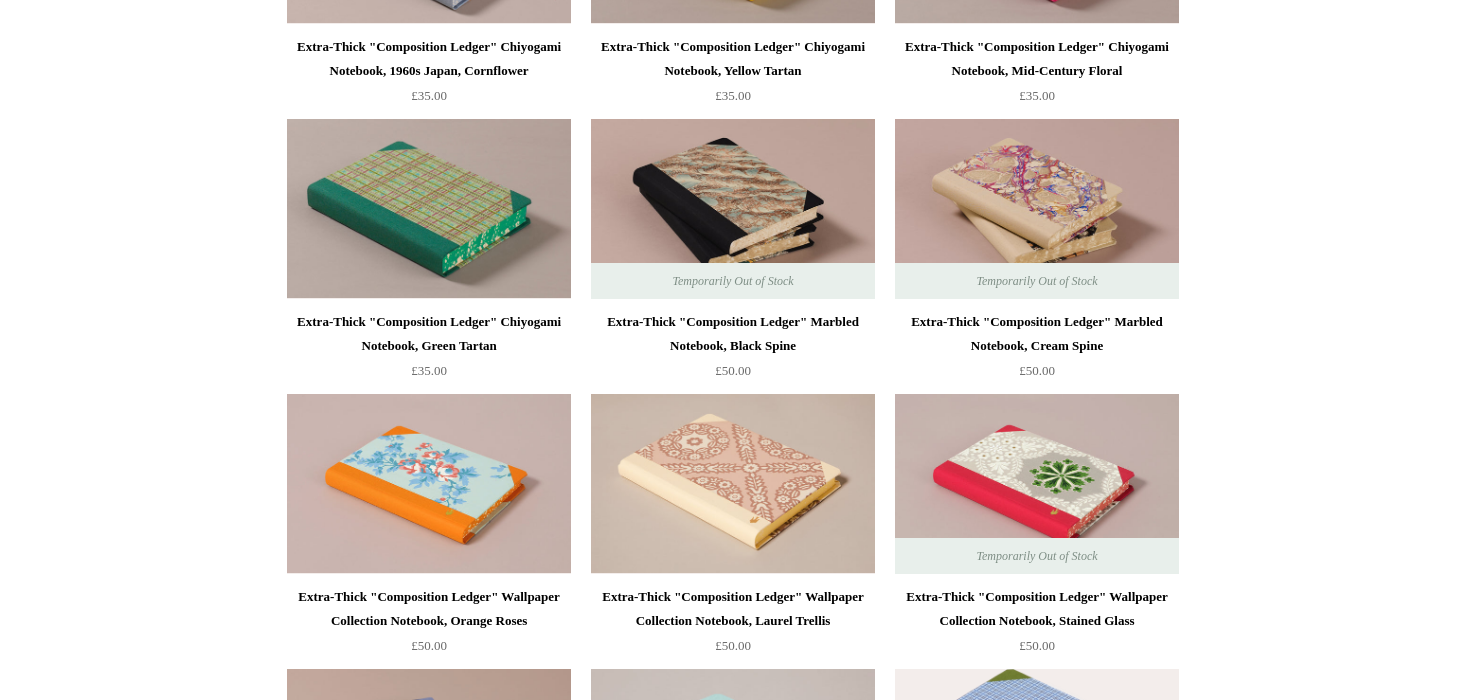 scroll, scrollTop: 2197, scrollLeft: 0, axis: vertical 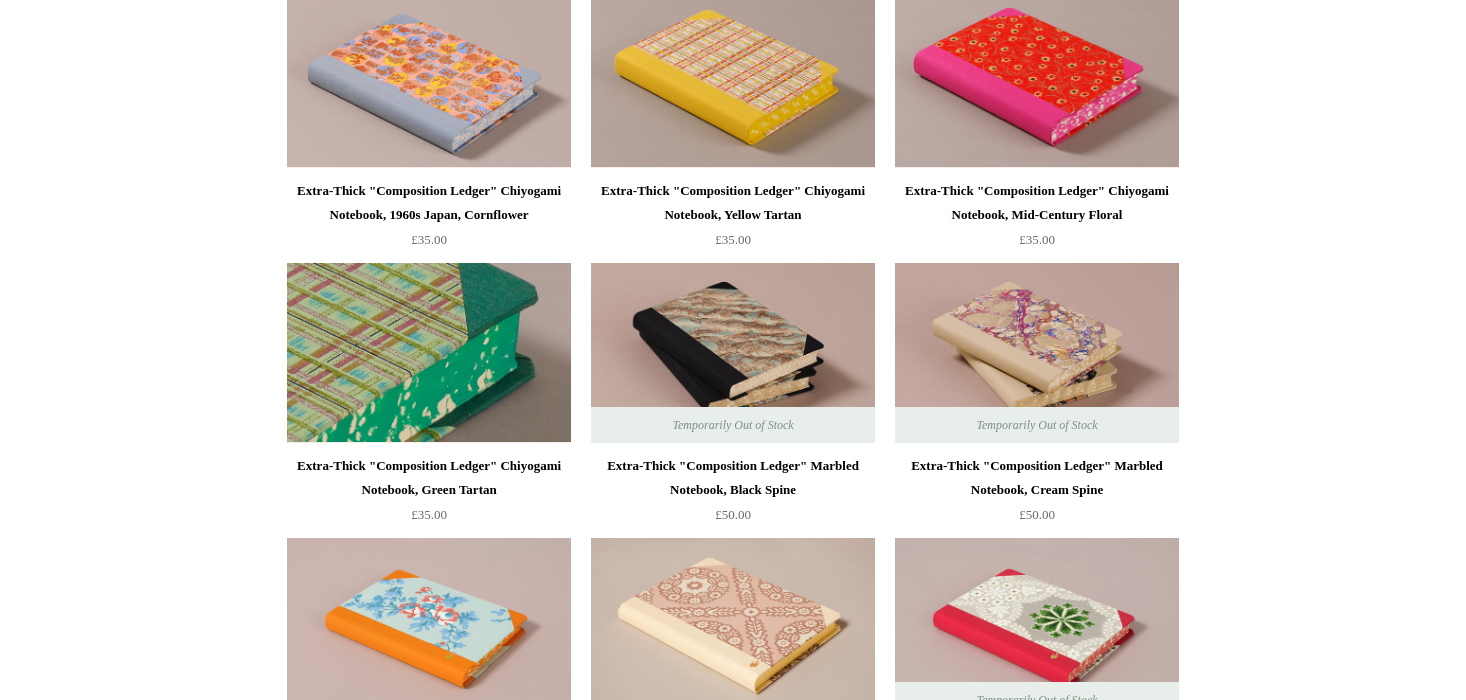 click at bounding box center (429, 353) 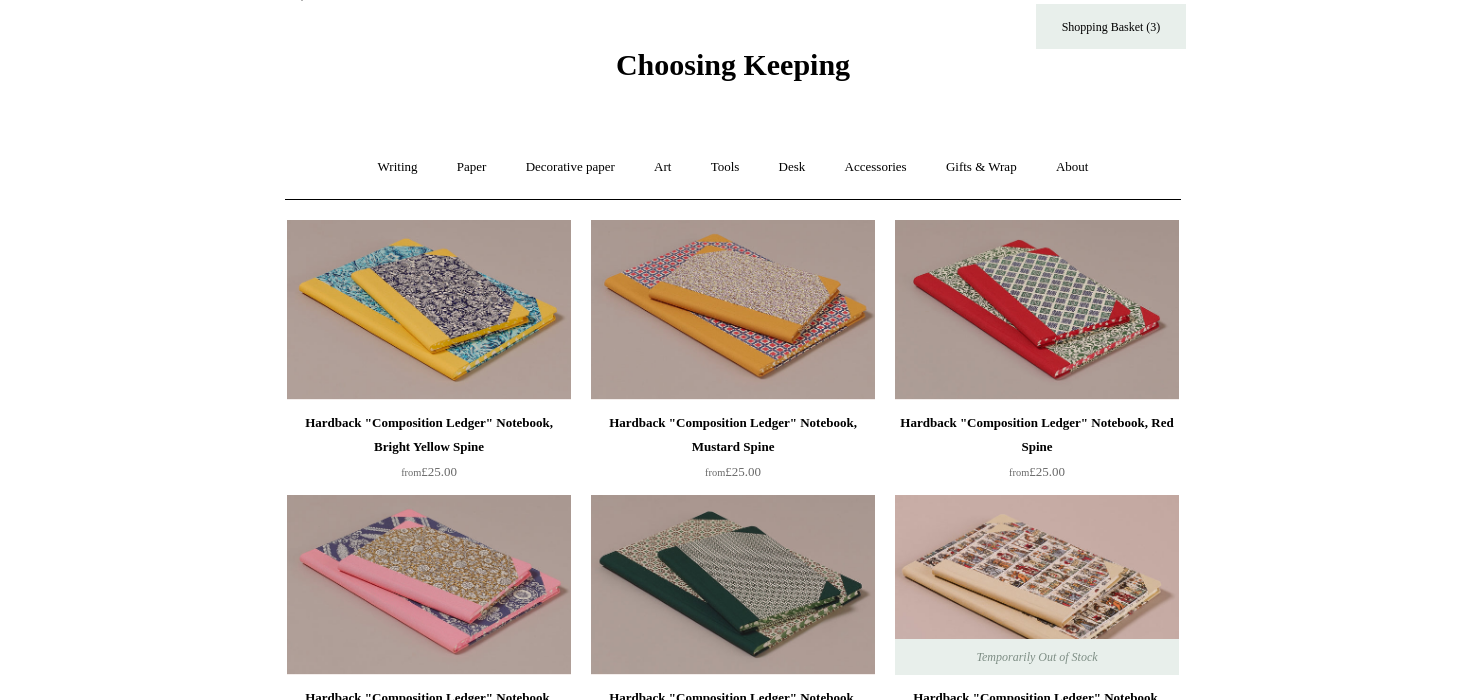 scroll, scrollTop: 63, scrollLeft: 0, axis: vertical 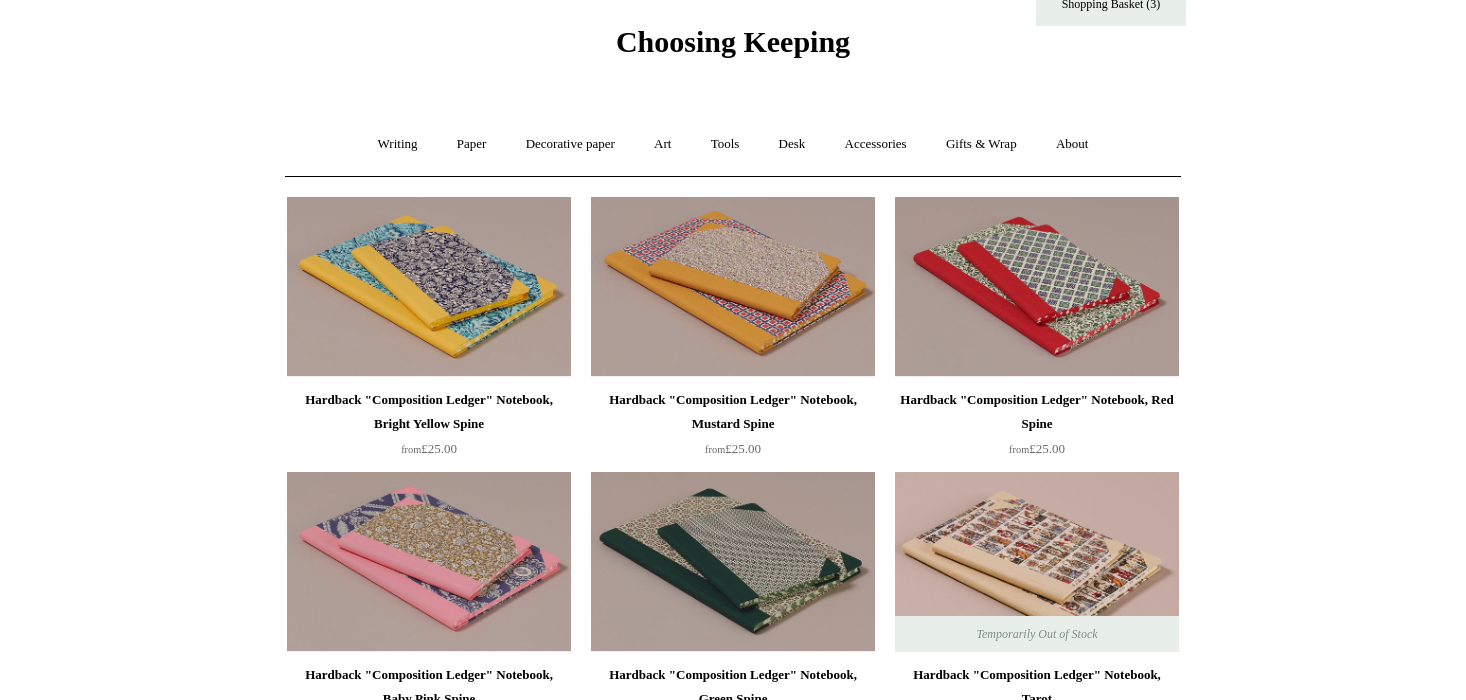 click on "Choosing Keeping" at bounding box center [733, -2] 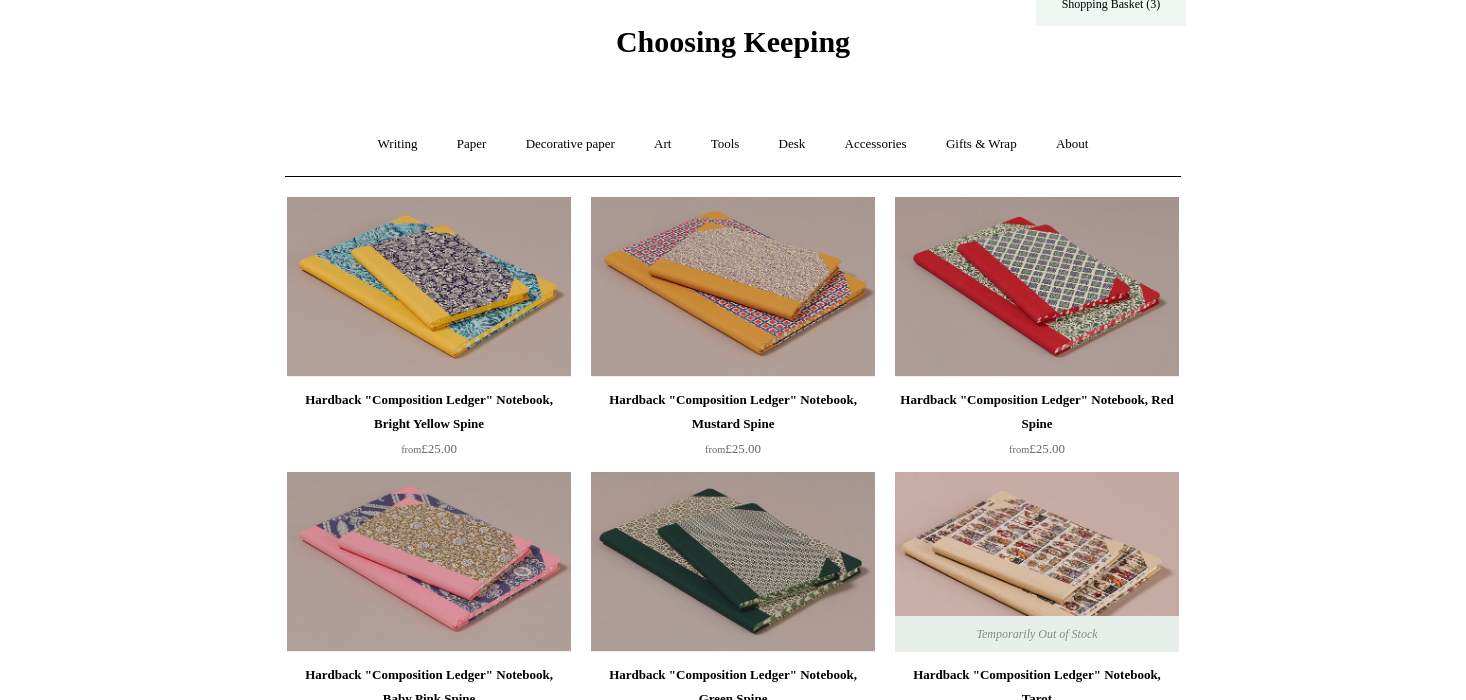 click on "Shopping Basket (3)" at bounding box center [1111, 3] 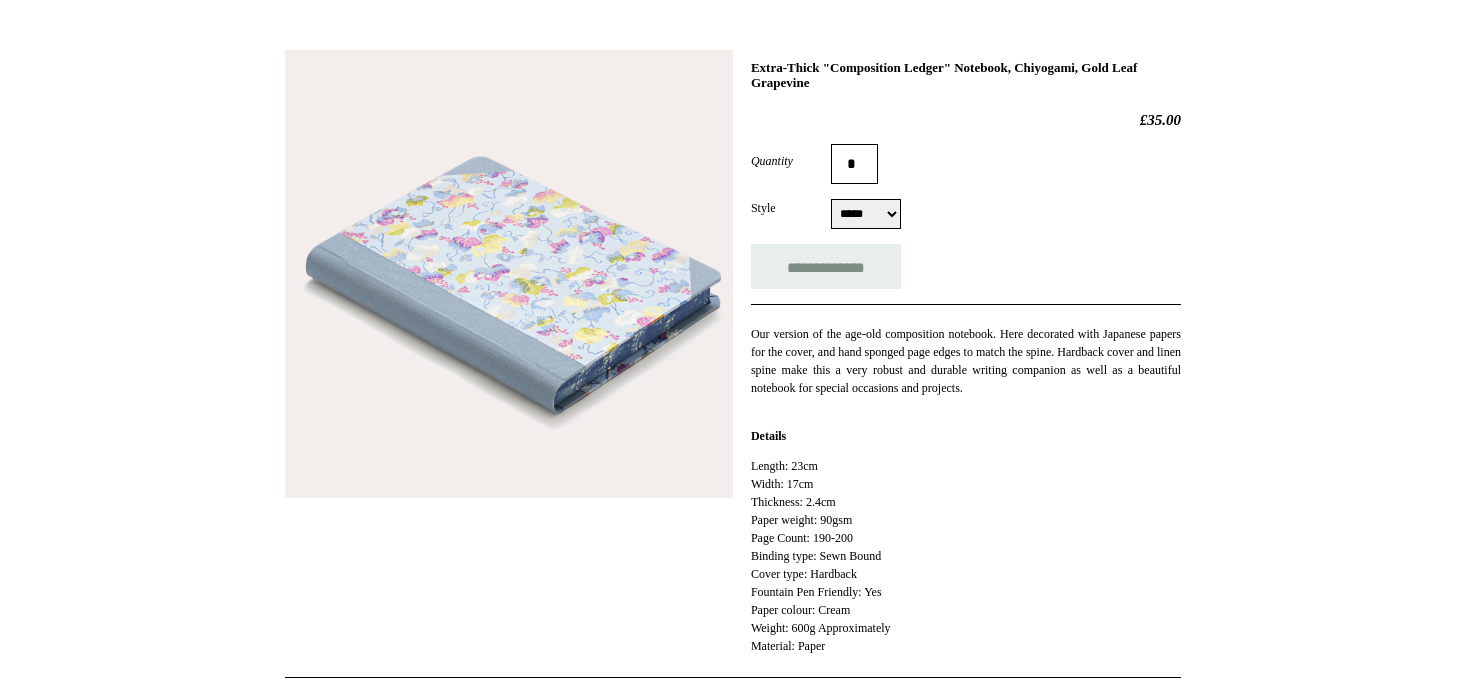 scroll, scrollTop: 266, scrollLeft: 0, axis: vertical 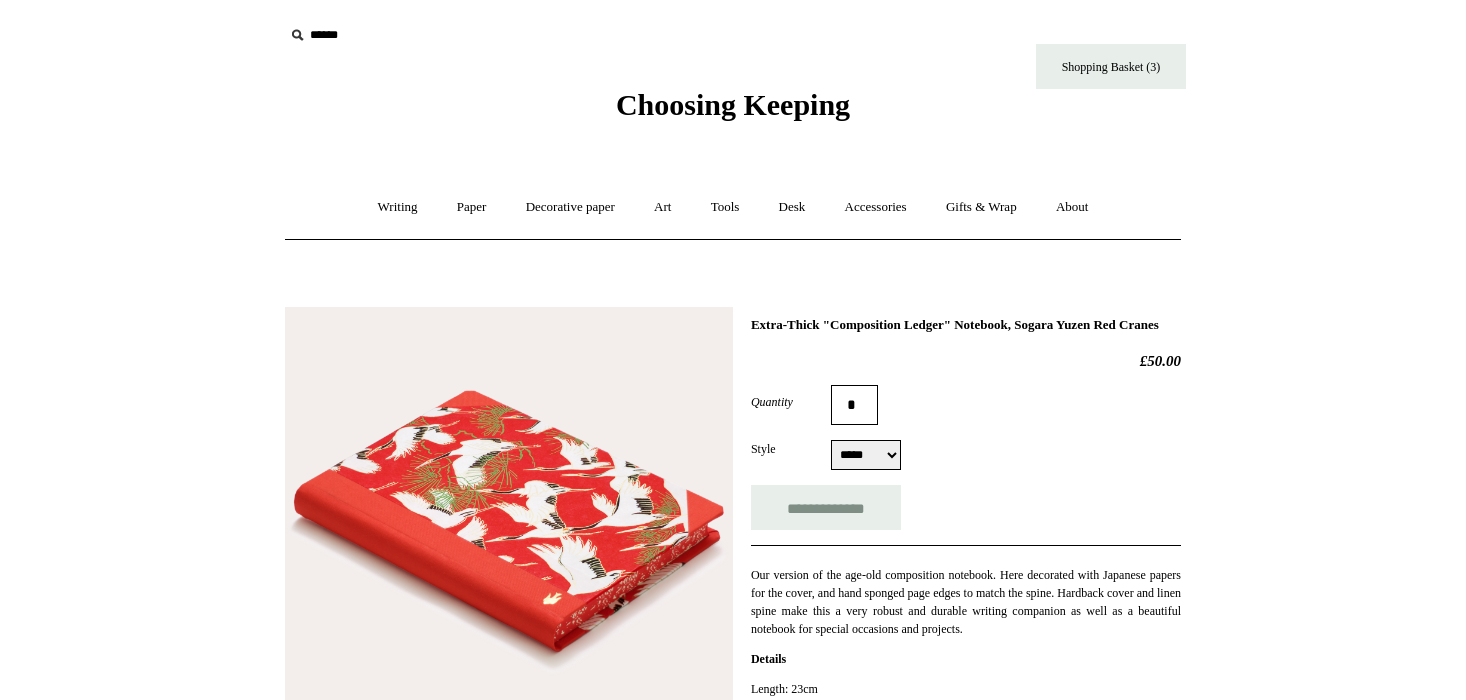 select on "*****" 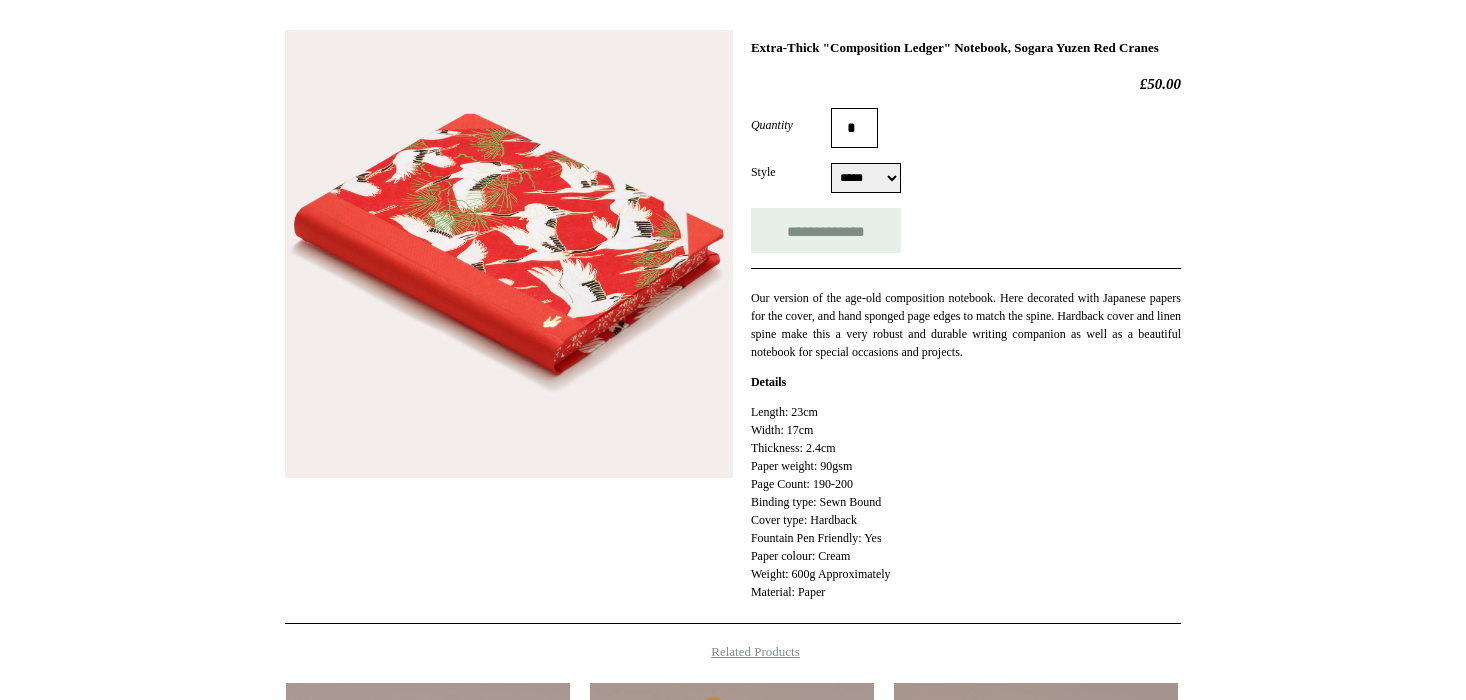scroll, scrollTop: 280, scrollLeft: 0, axis: vertical 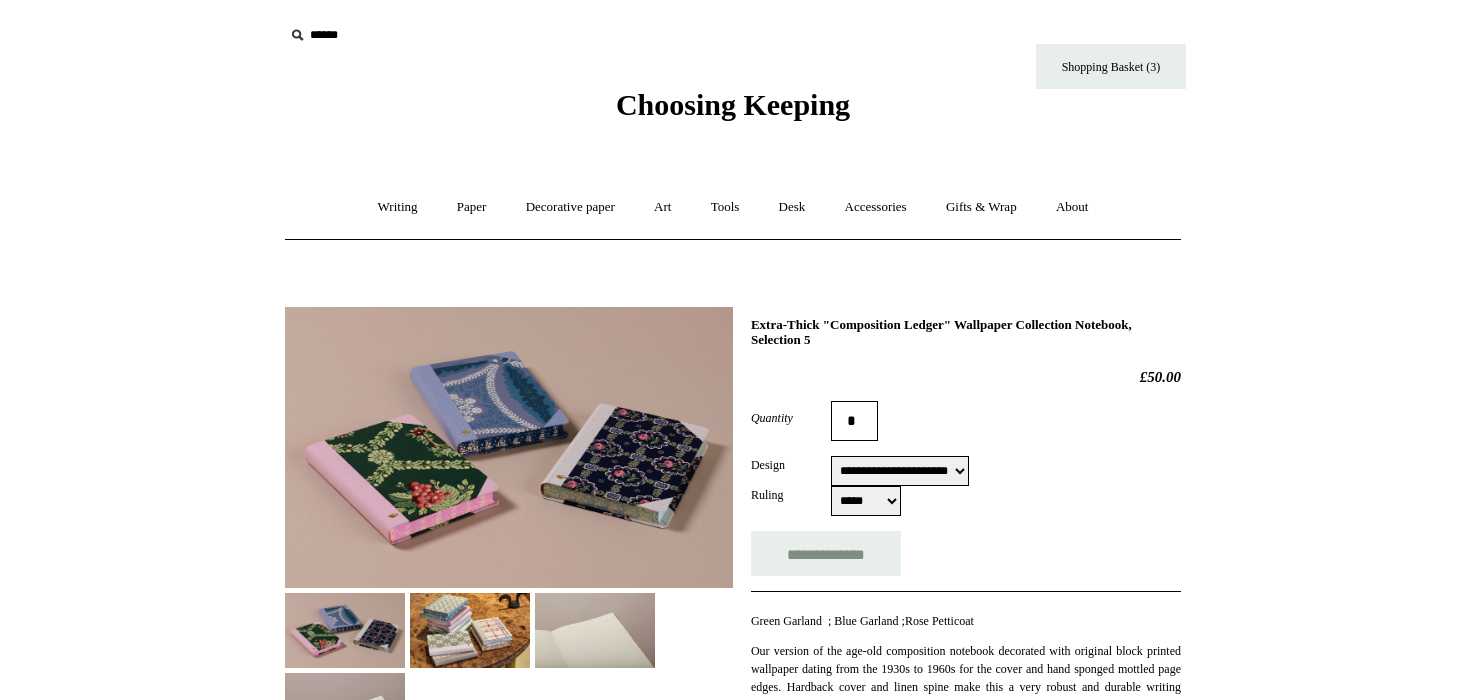 select on "**********" 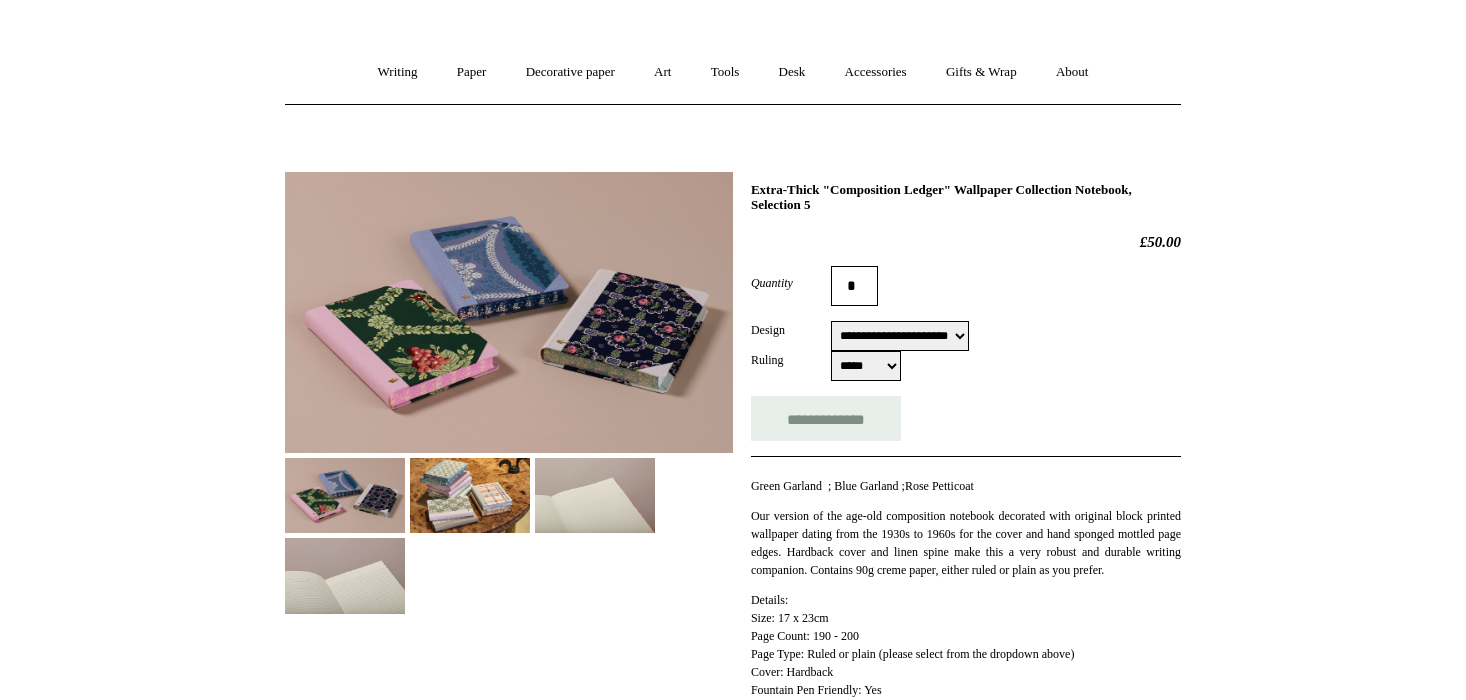 click at bounding box center (345, 495) 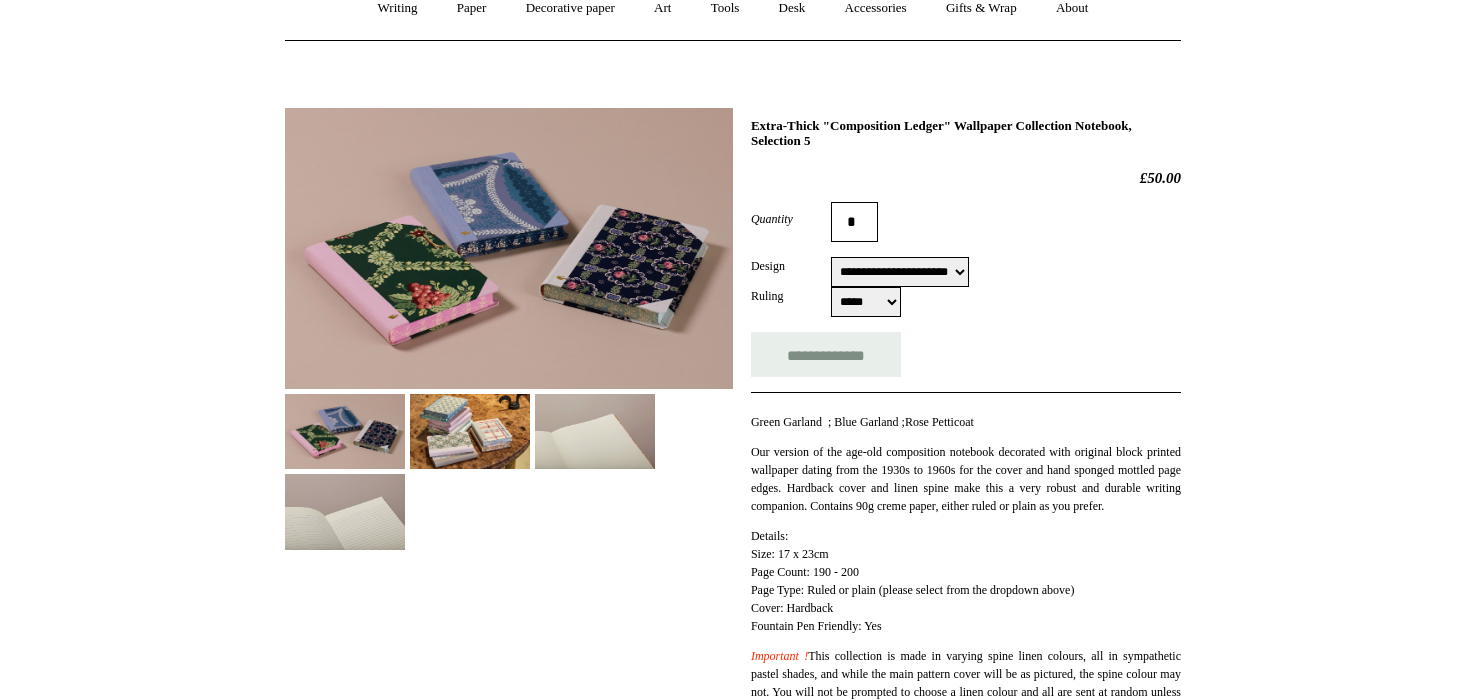 scroll, scrollTop: 198, scrollLeft: 0, axis: vertical 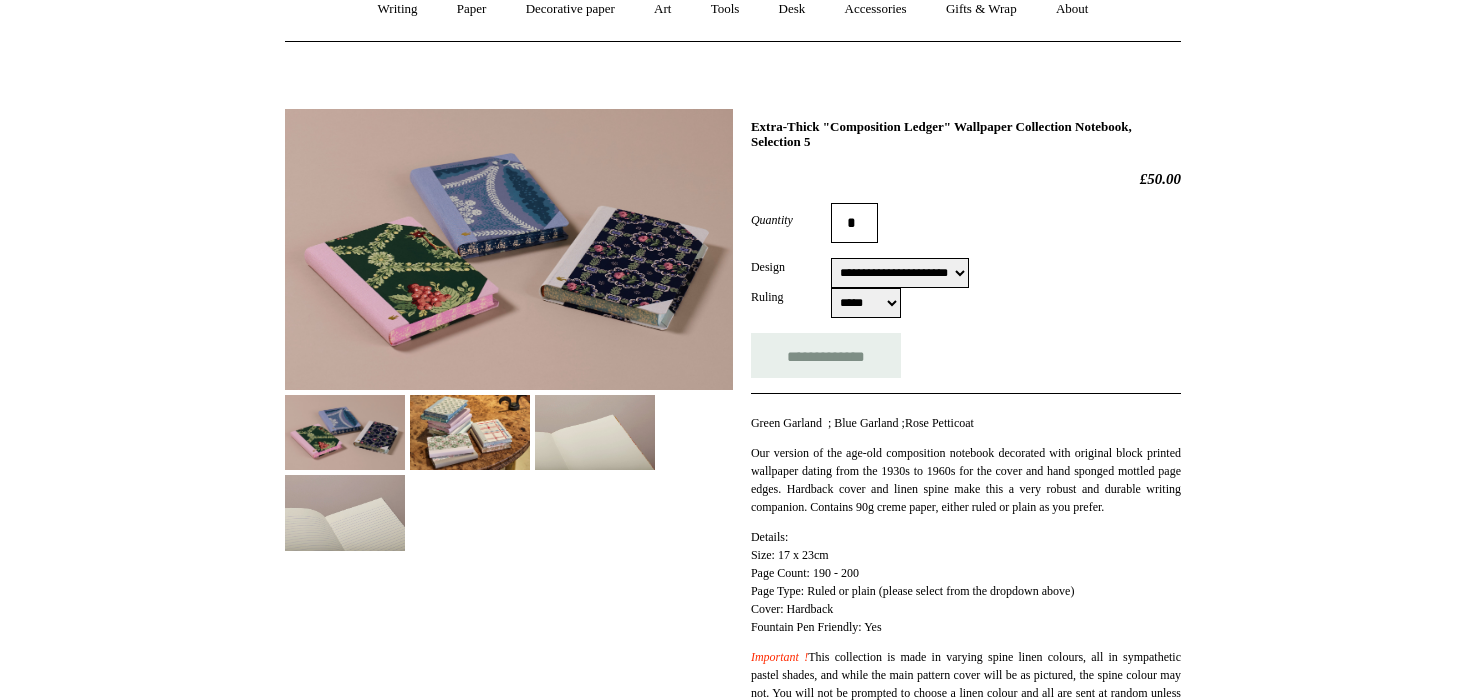 click at bounding box center [470, 432] 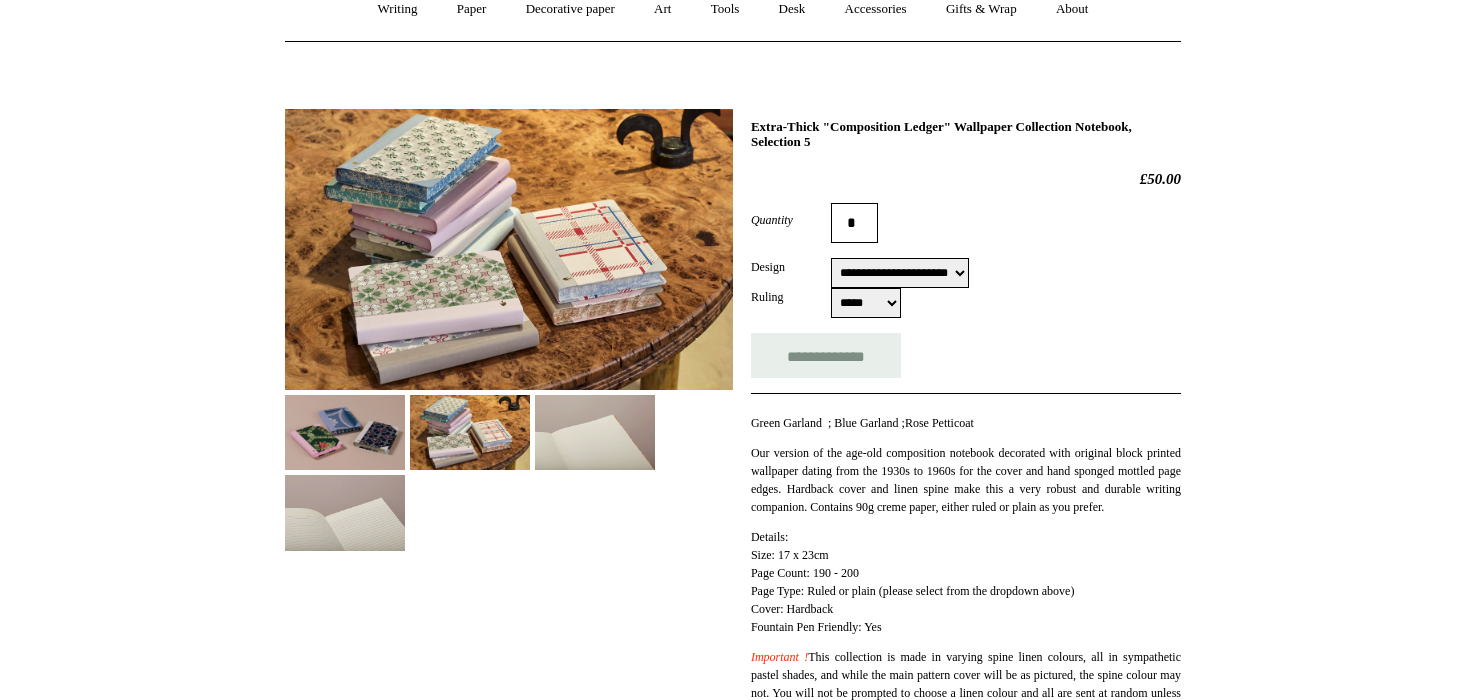 click at bounding box center [345, 432] 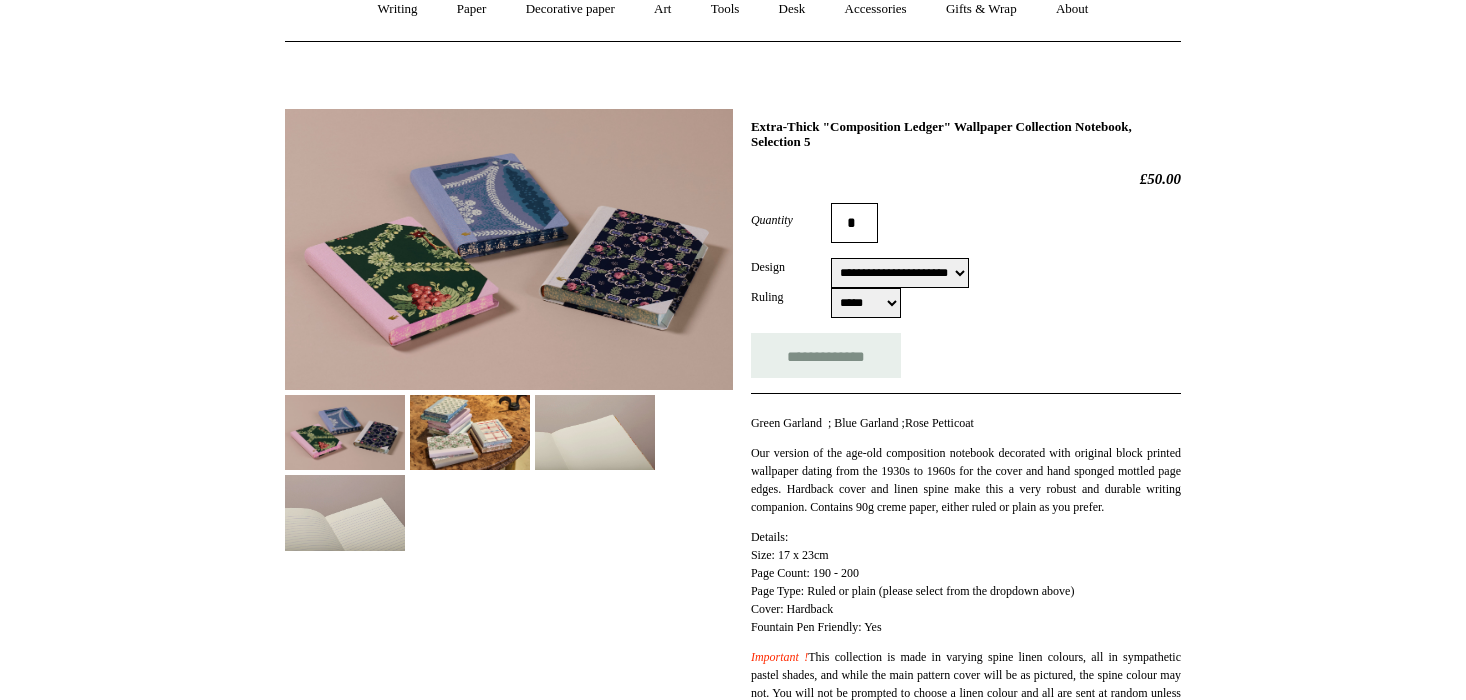 click at bounding box center [595, 432] 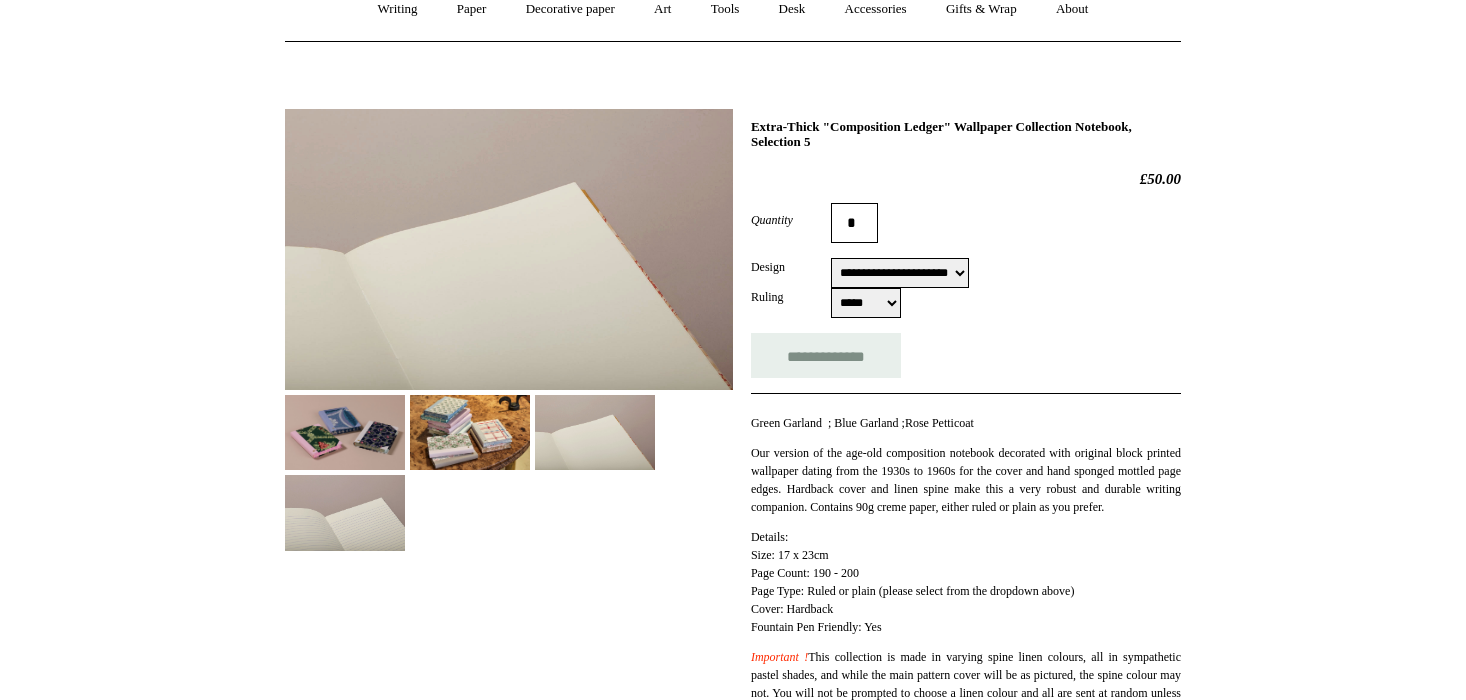 click at bounding box center (345, 512) 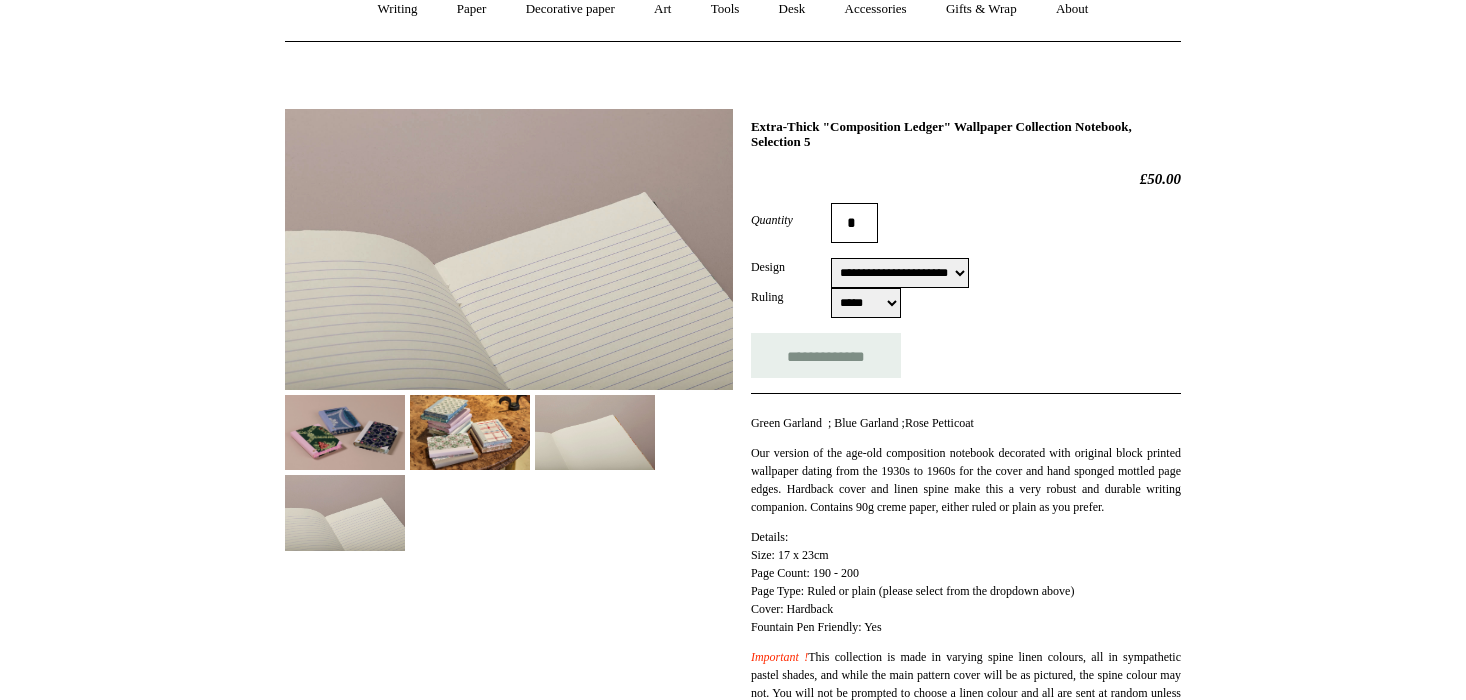 click at bounding box center [345, 432] 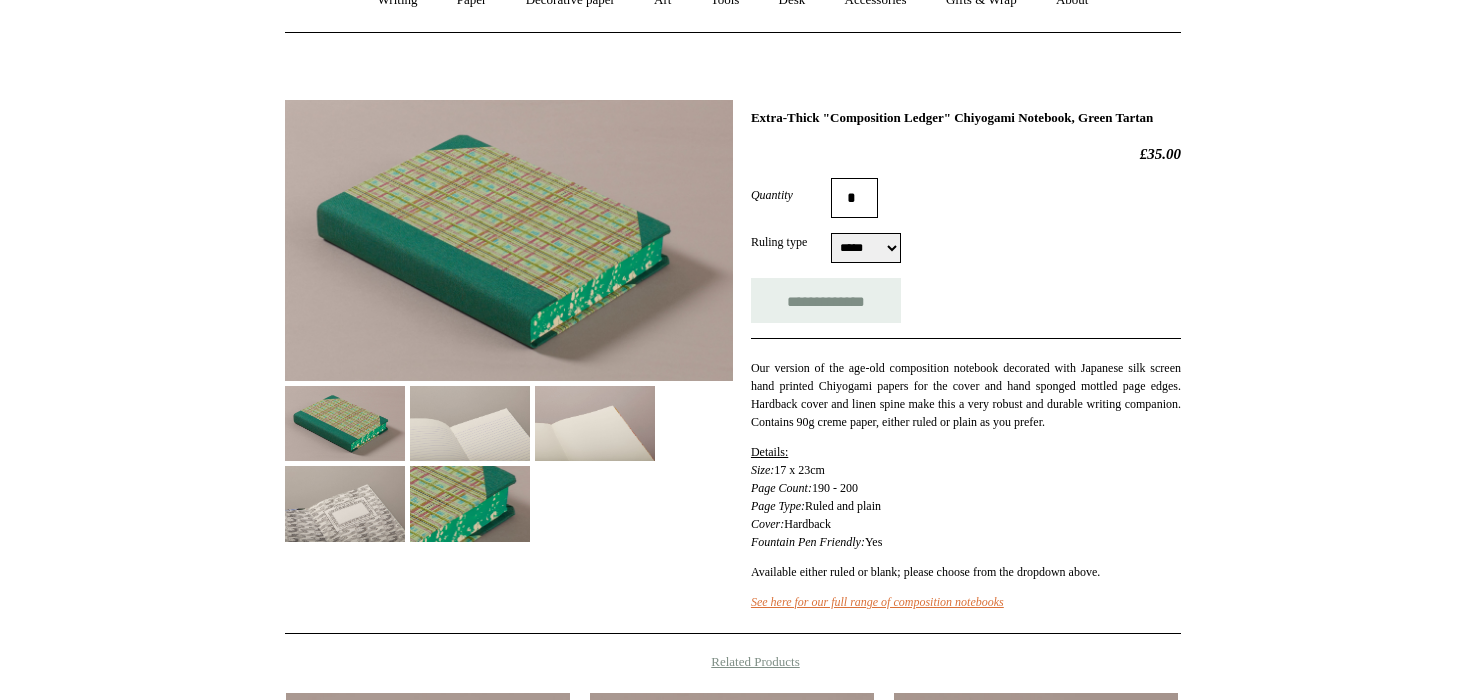 scroll, scrollTop: 206, scrollLeft: 0, axis: vertical 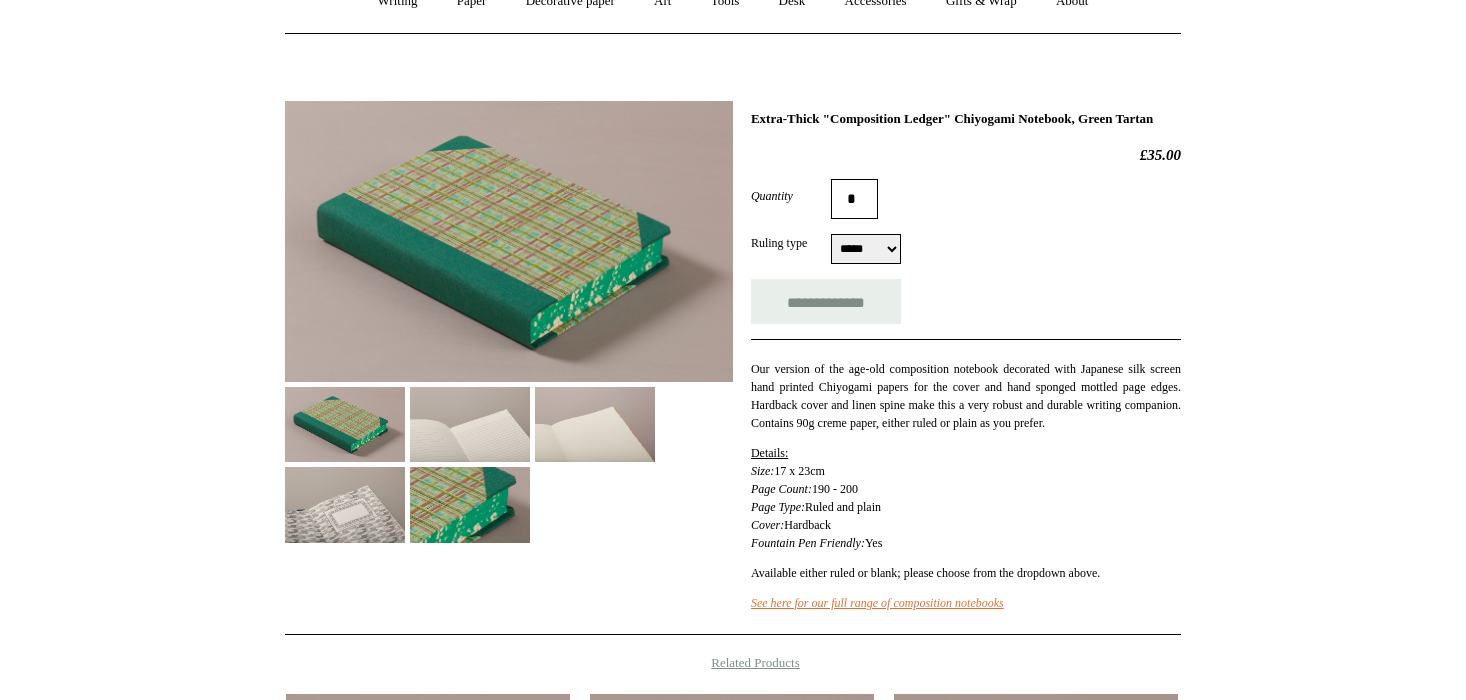 click at bounding box center [509, 241] 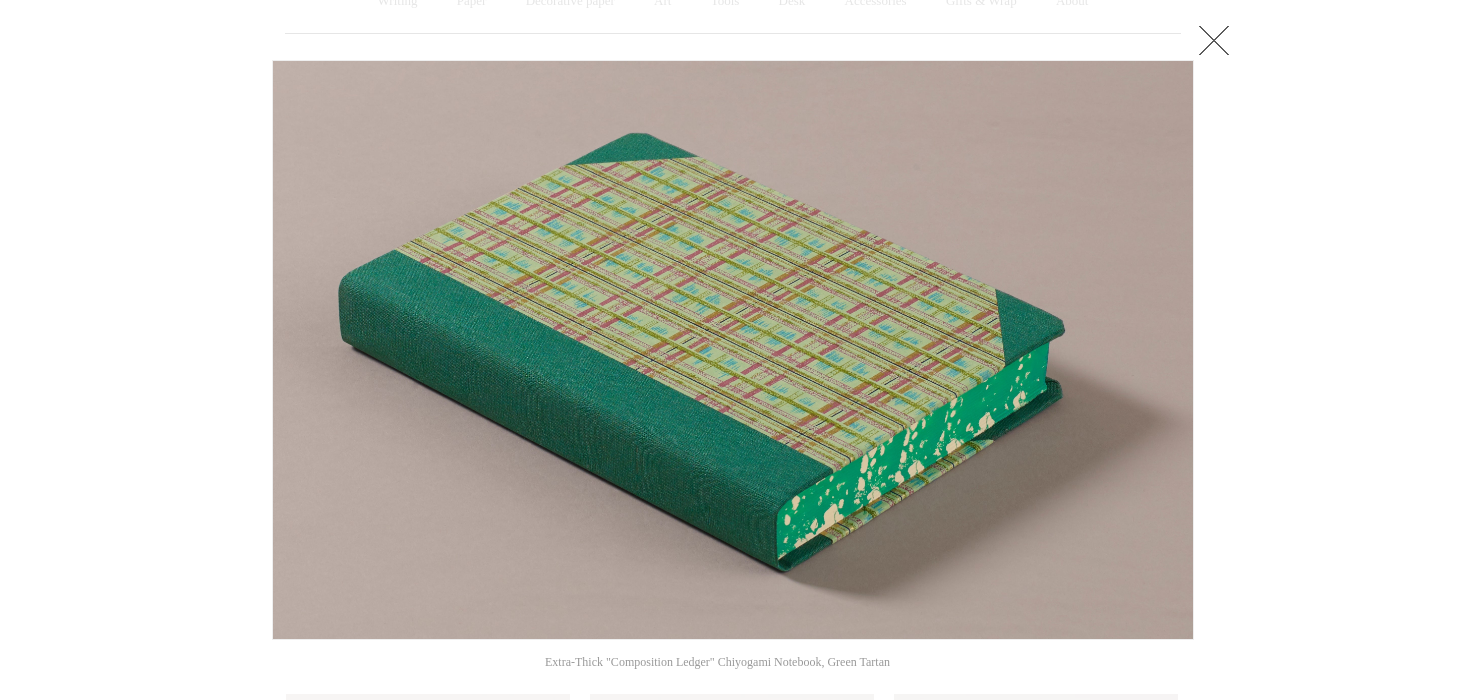 click at bounding box center [733, 550] 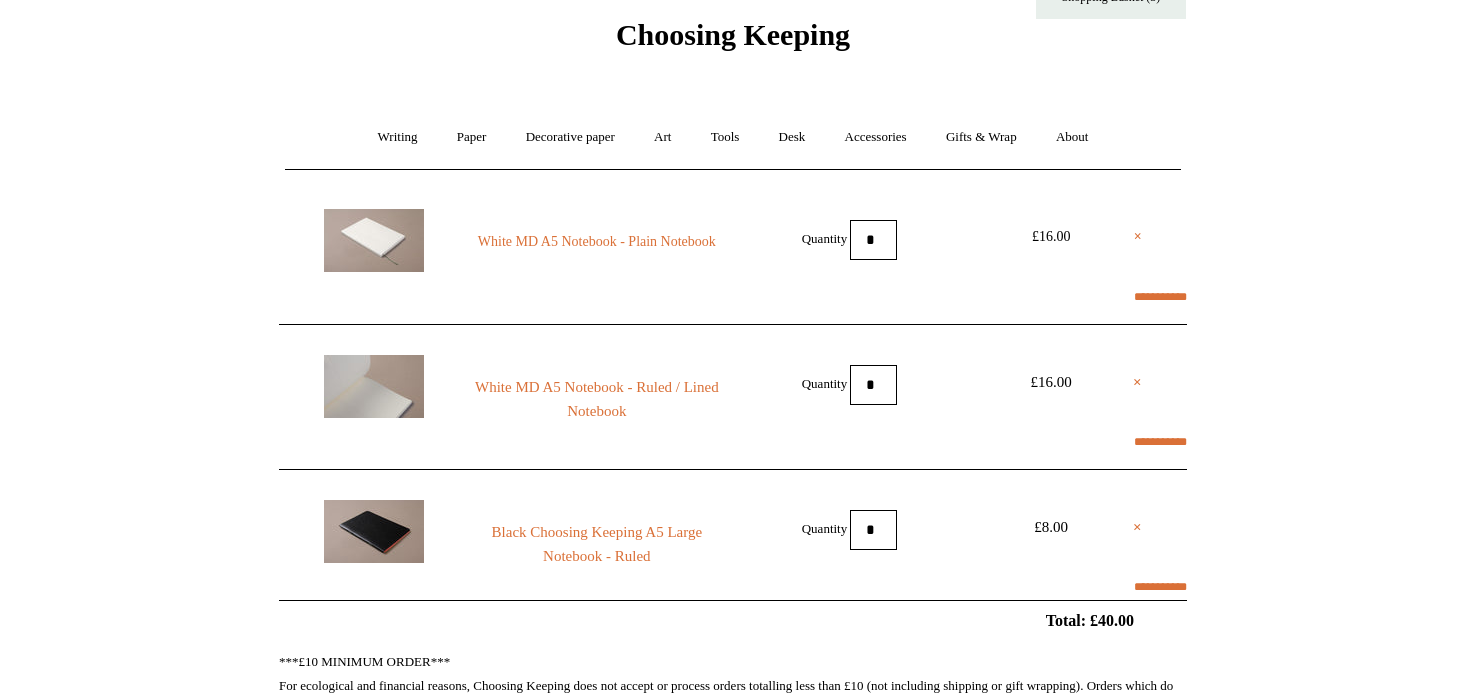 scroll, scrollTop: 99, scrollLeft: 0, axis: vertical 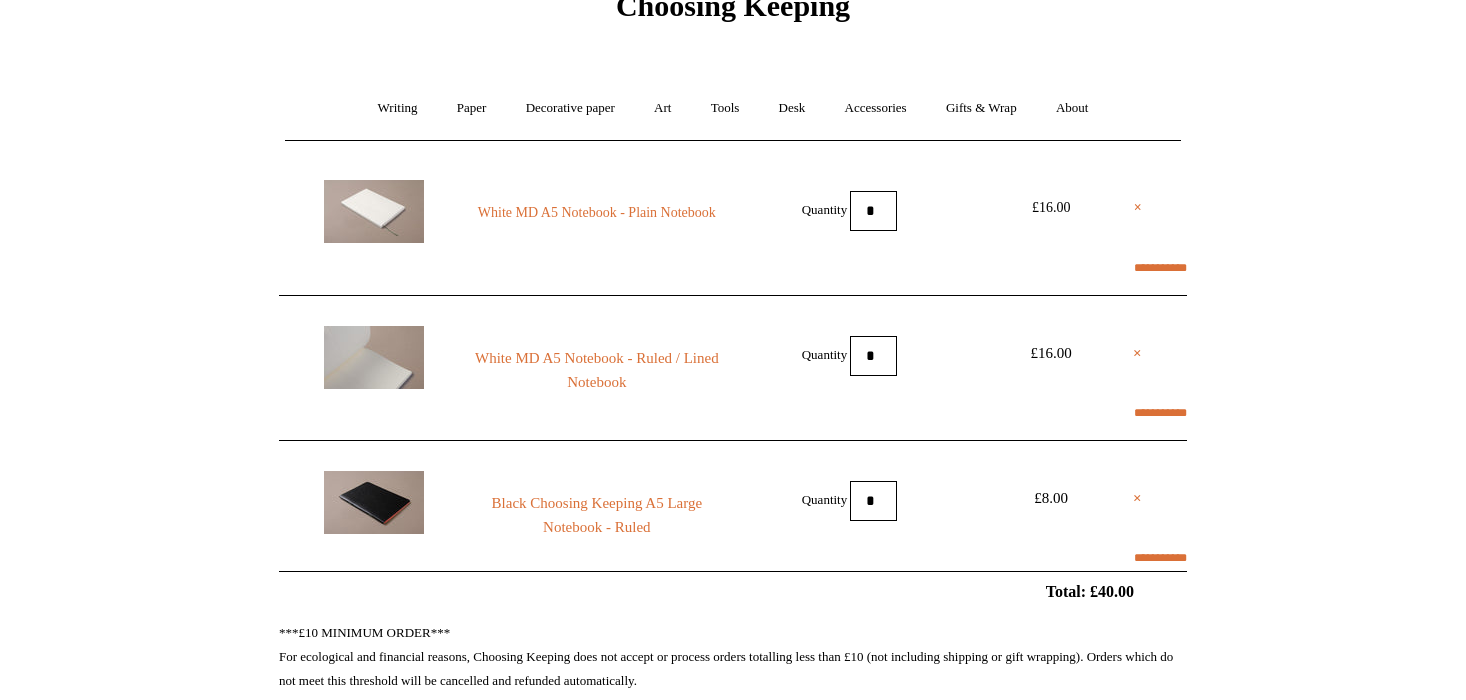 select on "**********" 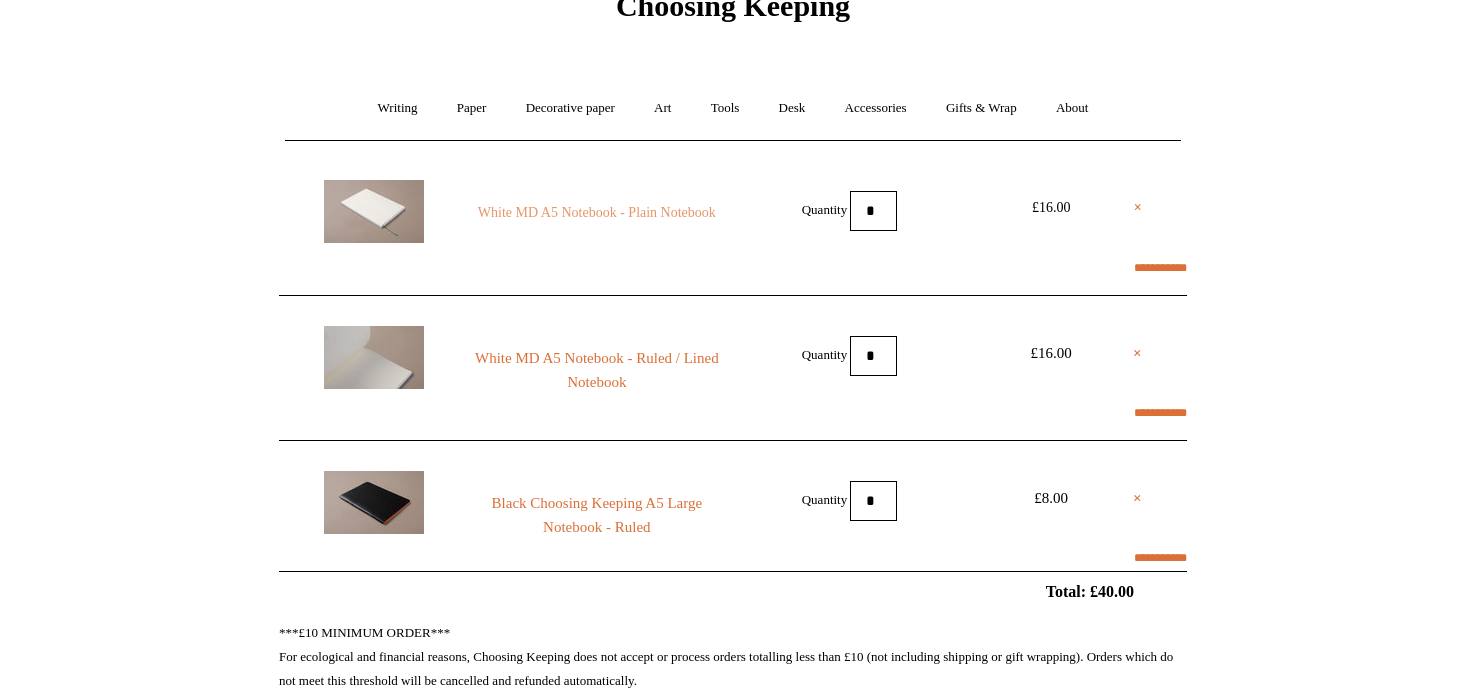click on "White MD A5 Notebook - Plain Notebook" at bounding box center [597, 213] 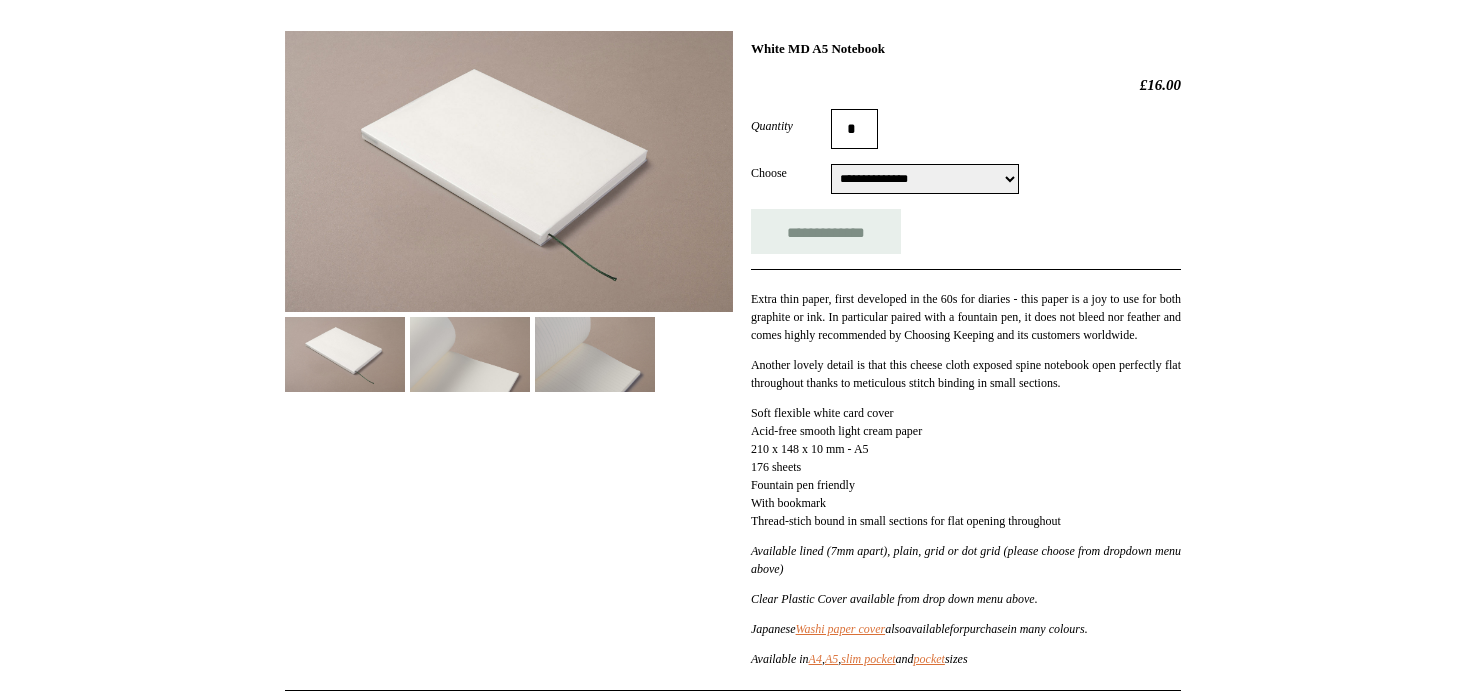 scroll, scrollTop: 293, scrollLeft: 0, axis: vertical 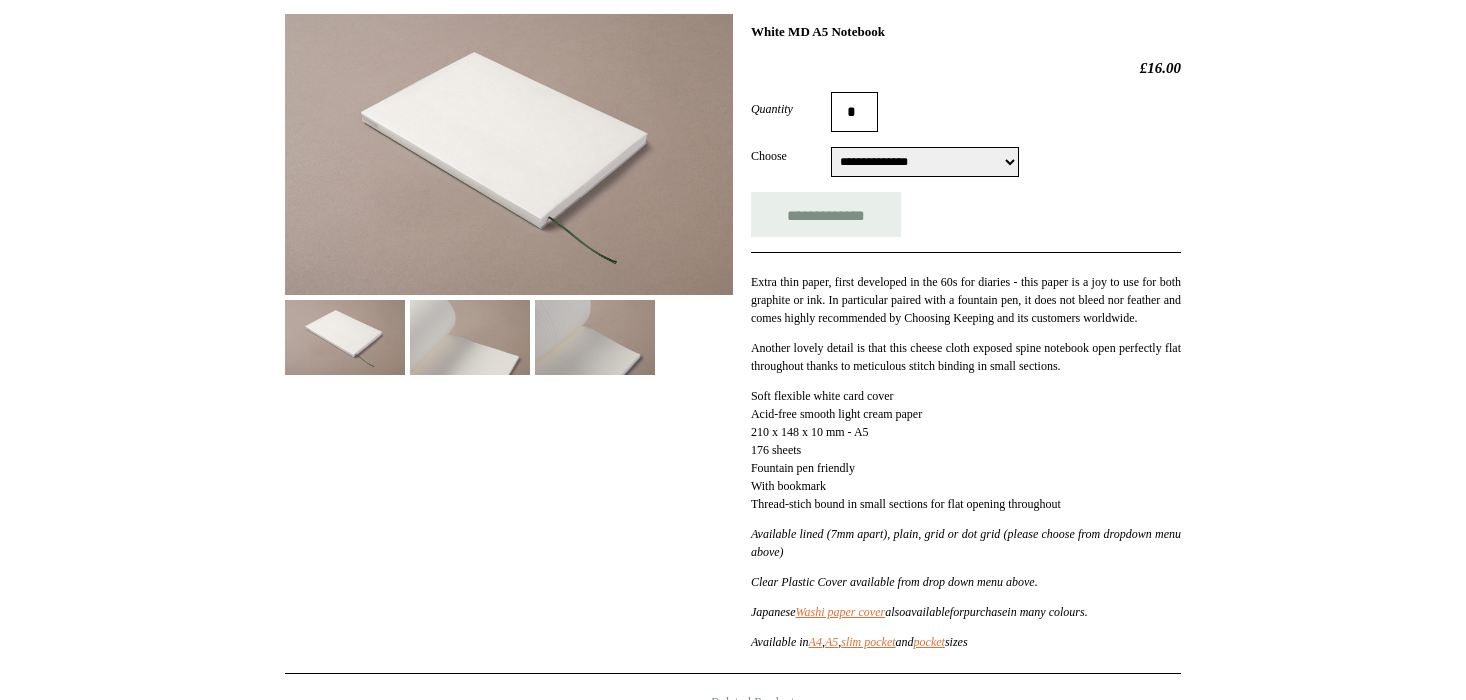 click at bounding box center [509, 154] 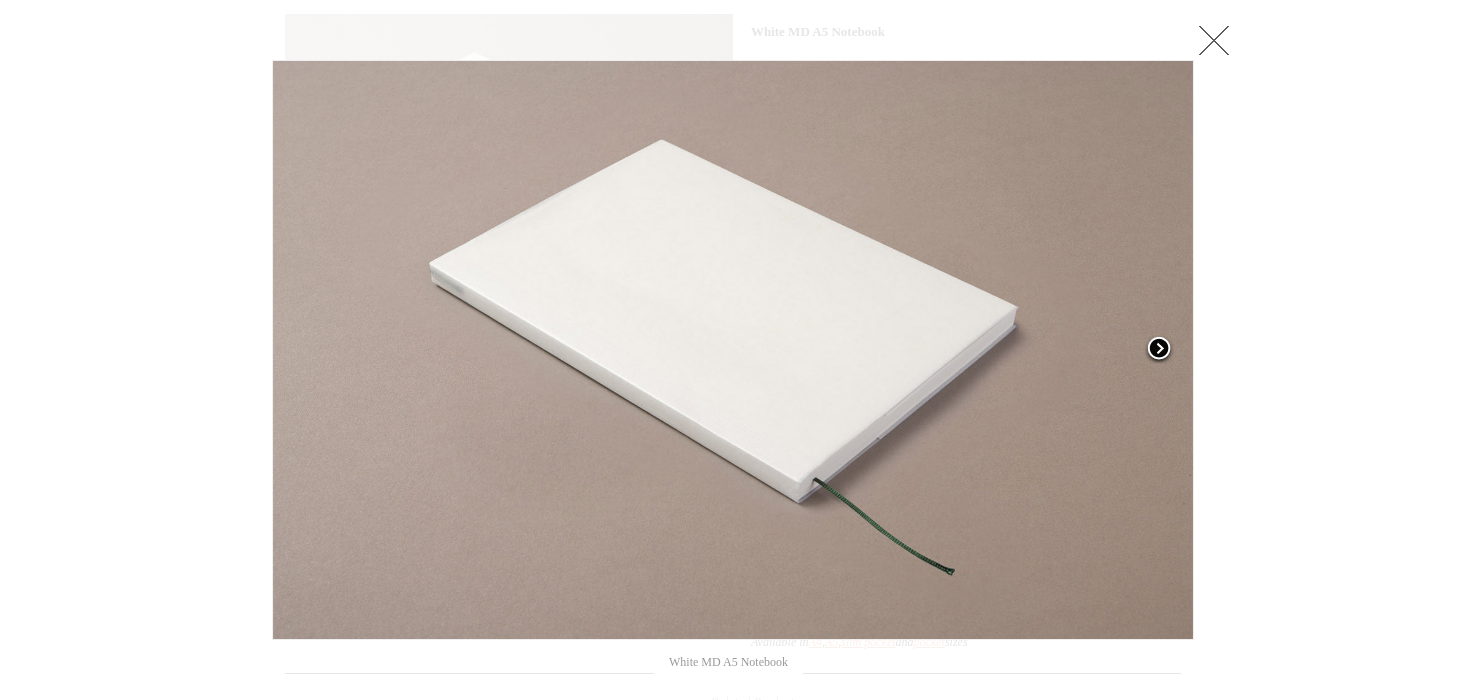 click at bounding box center [1159, 350] 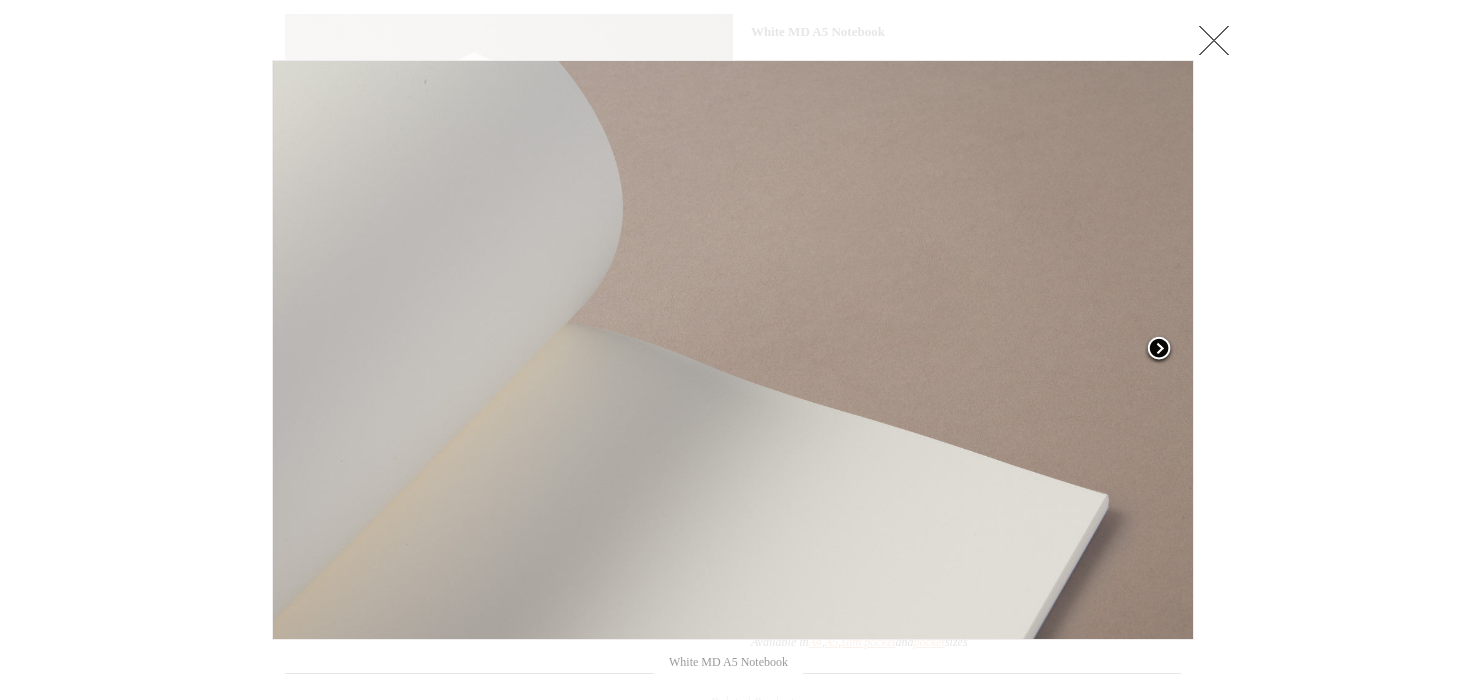 click at bounding box center [1159, 350] 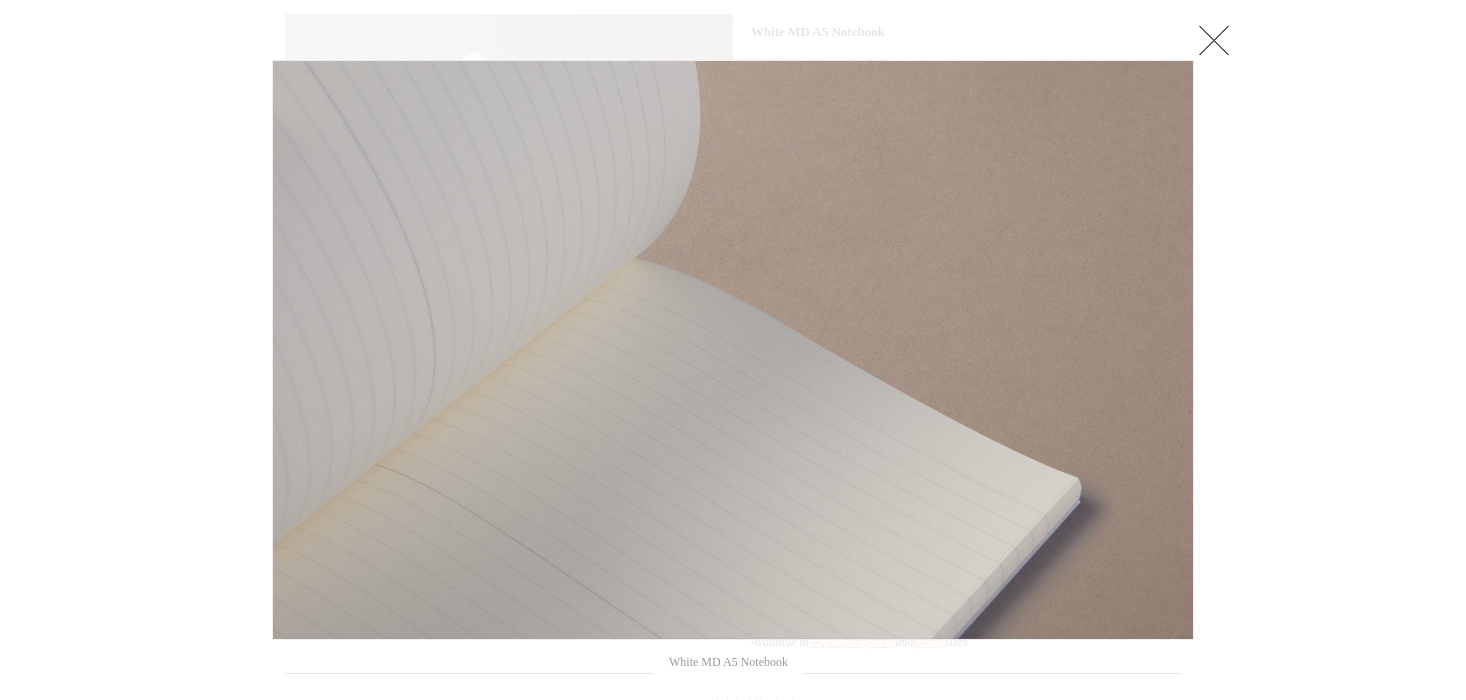click at bounding box center [733, 519] 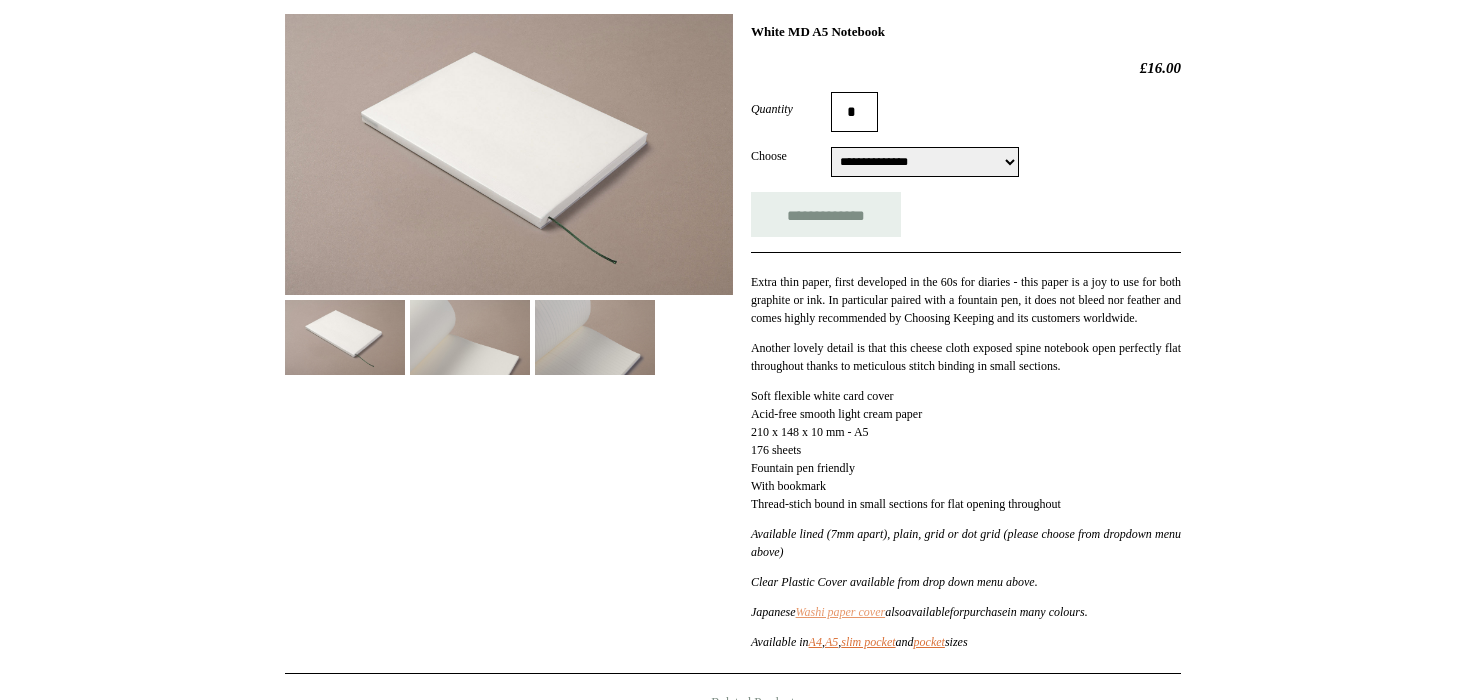 click on "Washi paper cover" at bounding box center [841, 612] 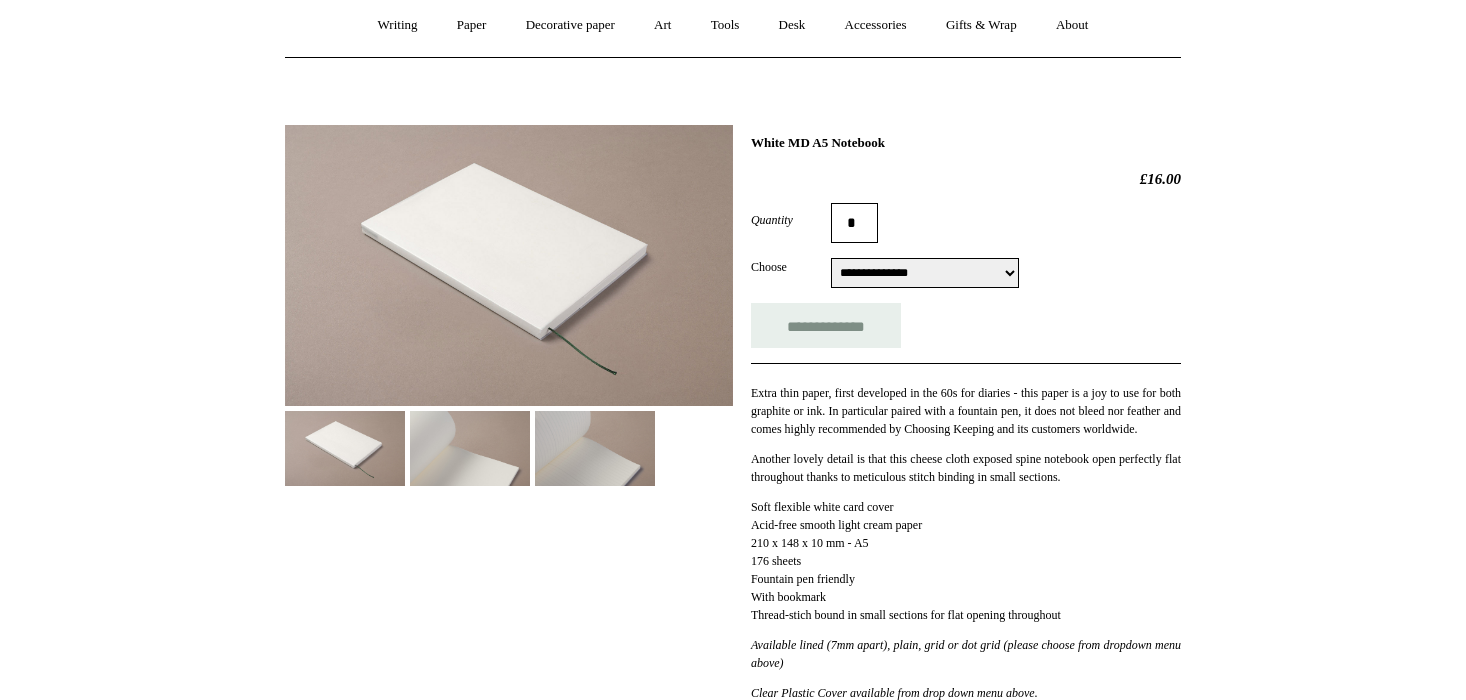 scroll, scrollTop: 180, scrollLeft: 0, axis: vertical 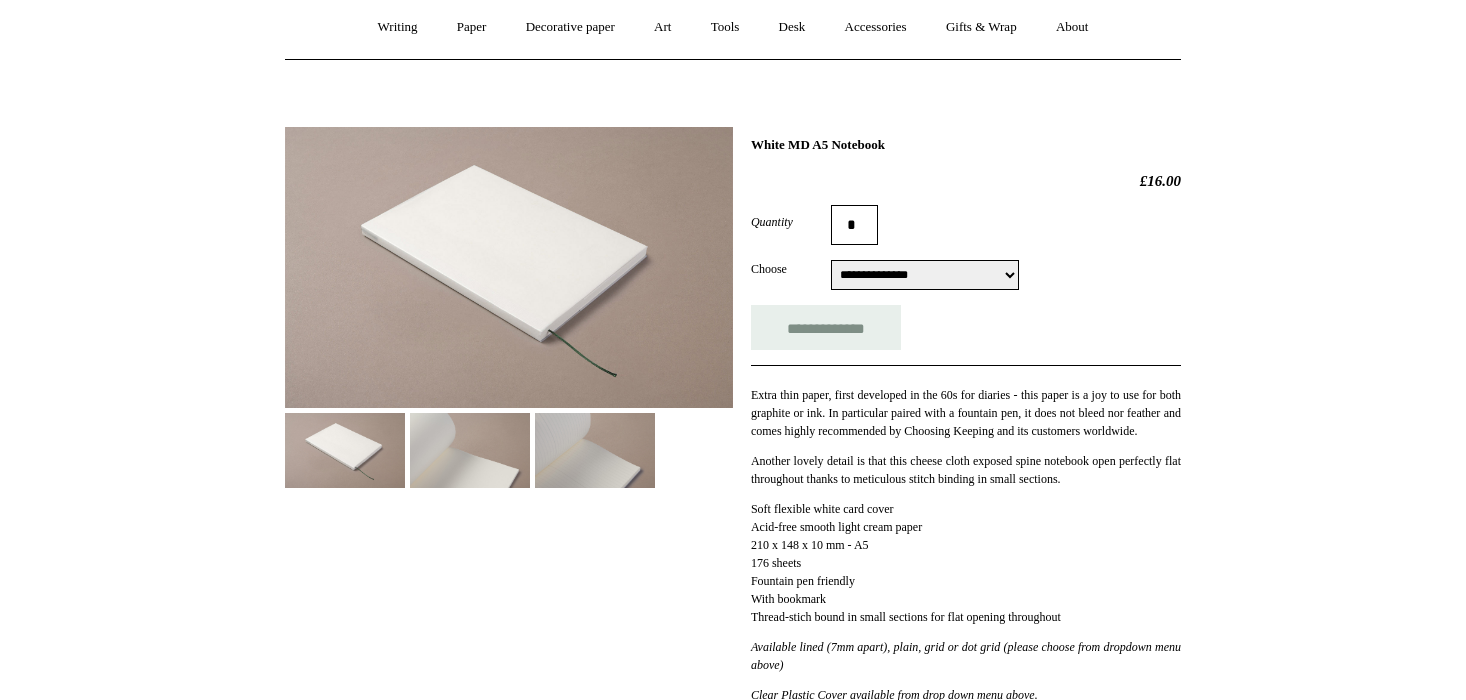 click on "**********" at bounding box center [925, 275] 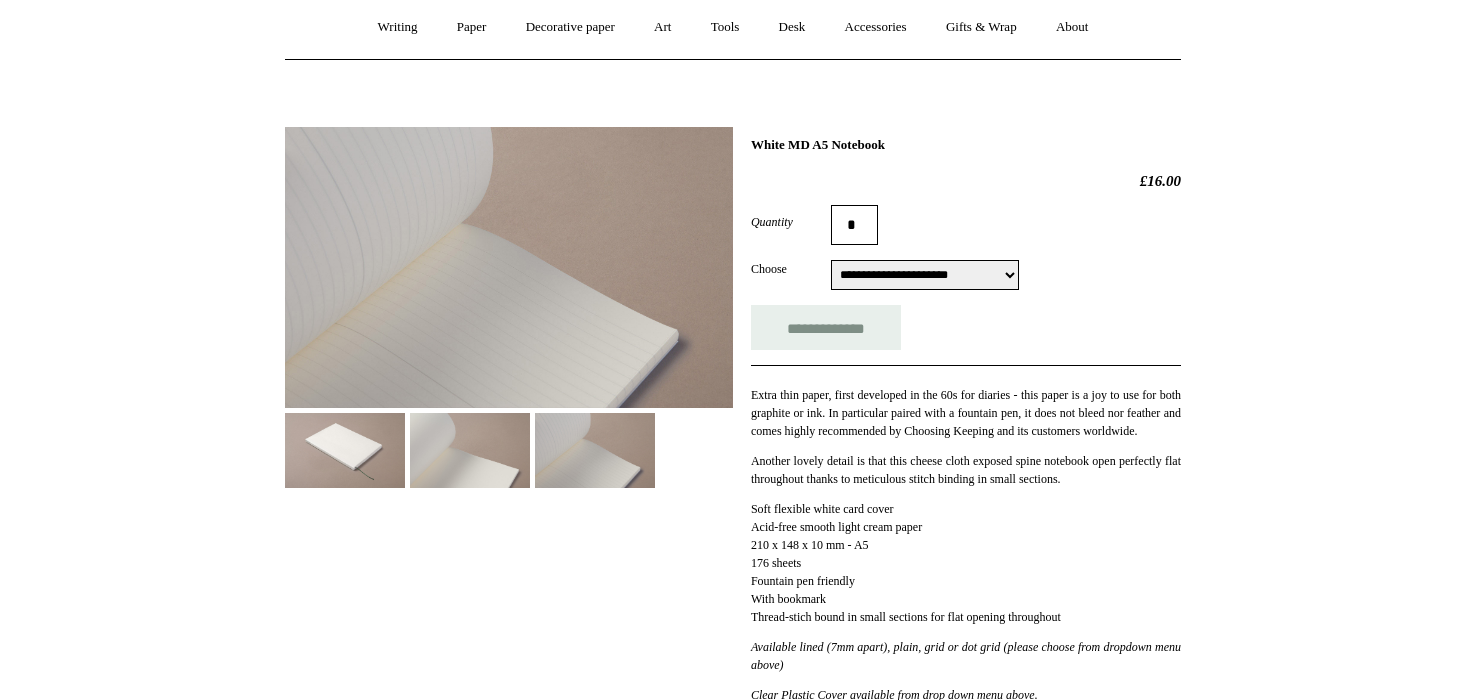 scroll, scrollTop: 0, scrollLeft: 0, axis: both 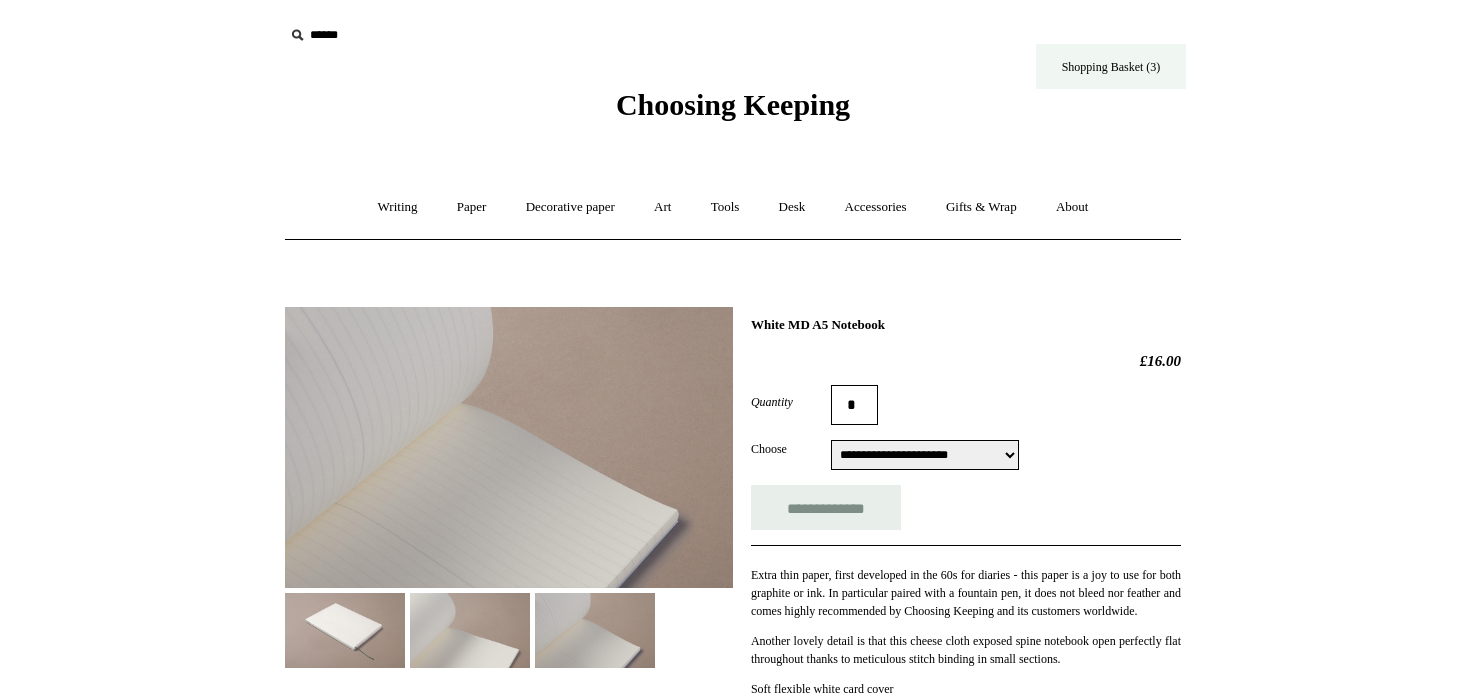 click on "Shopping Basket (3)" at bounding box center [1111, 66] 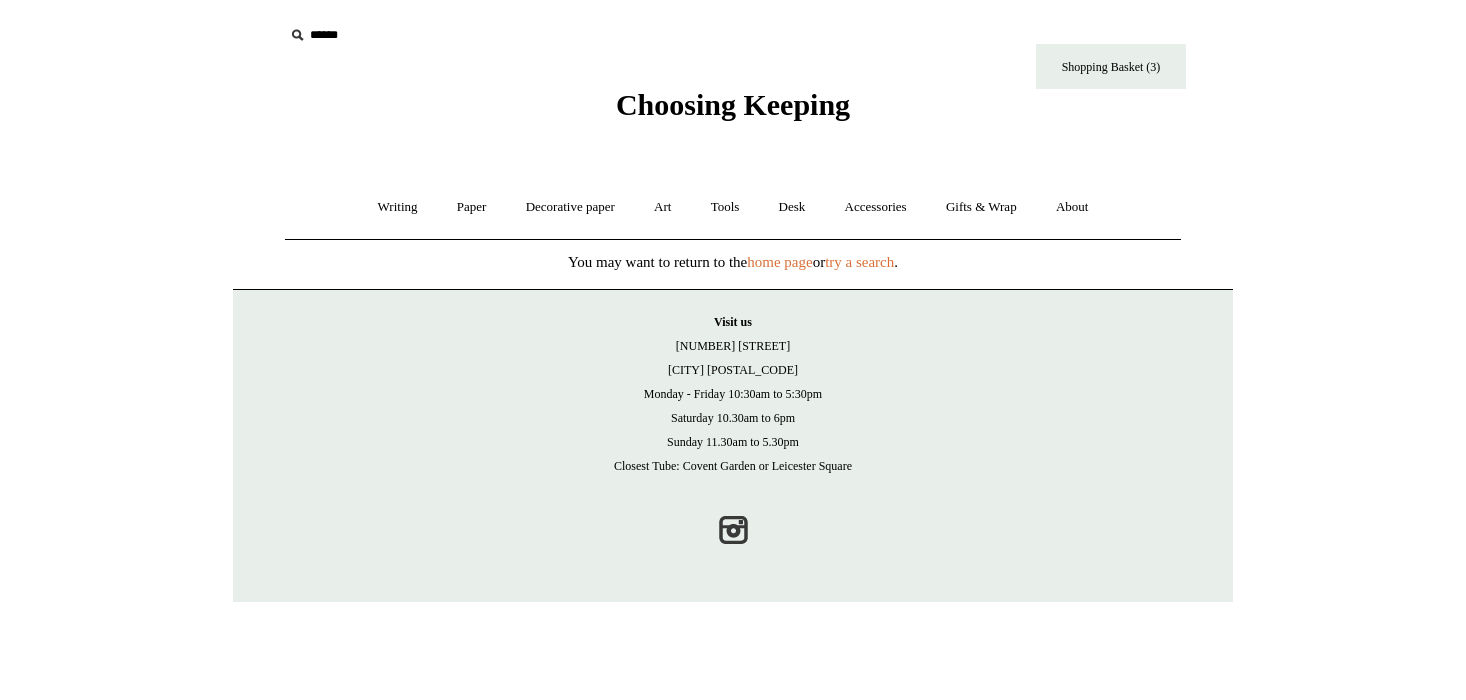 scroll, scrollTop: 0, scrollLeft: 0, axis: both 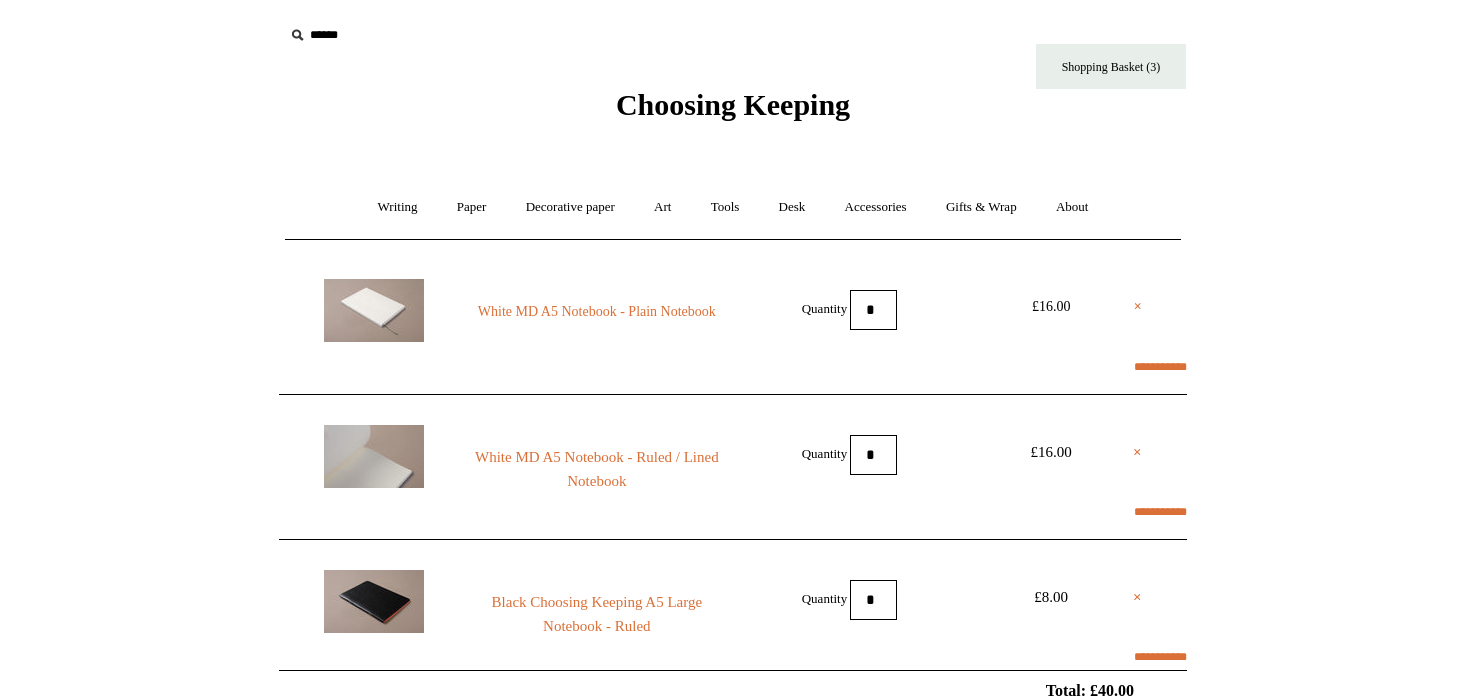 select on "**********" 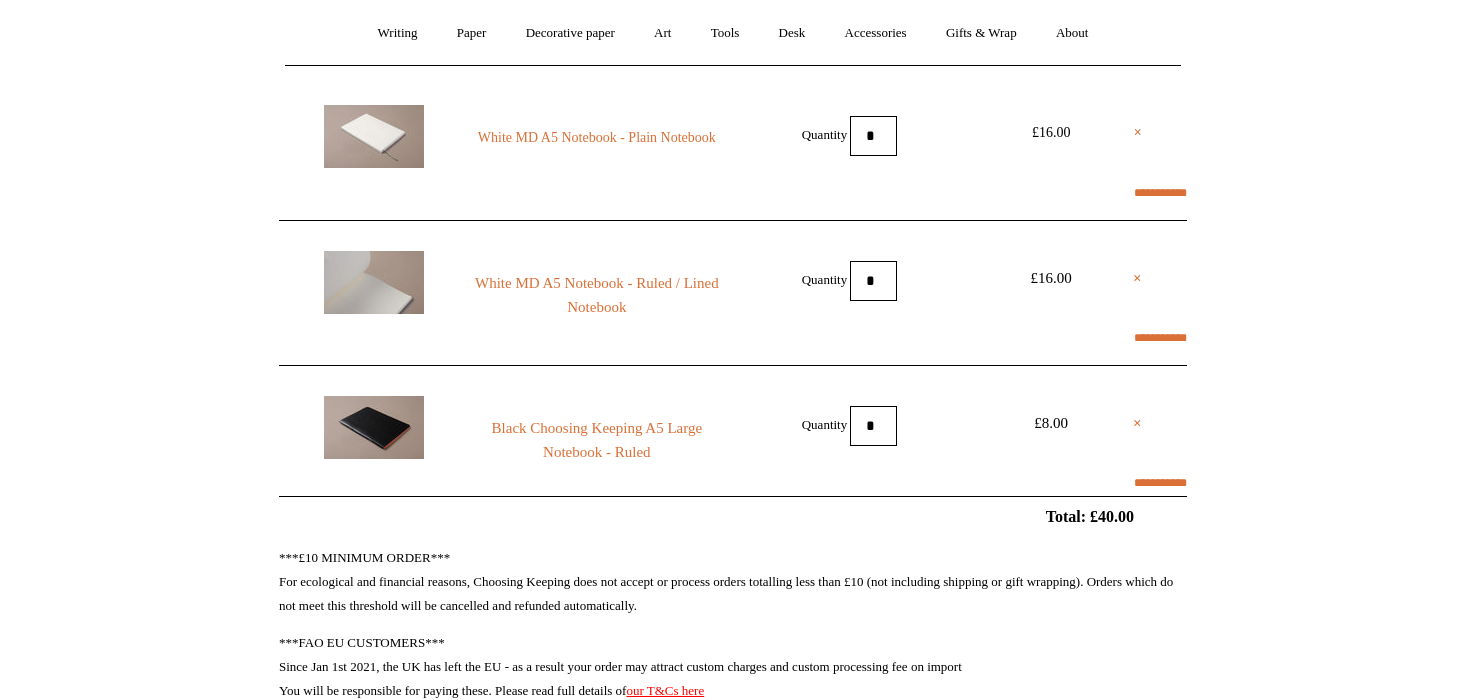 scroll, scrollTop: 207, scrollLeft: 0, axis: vertical 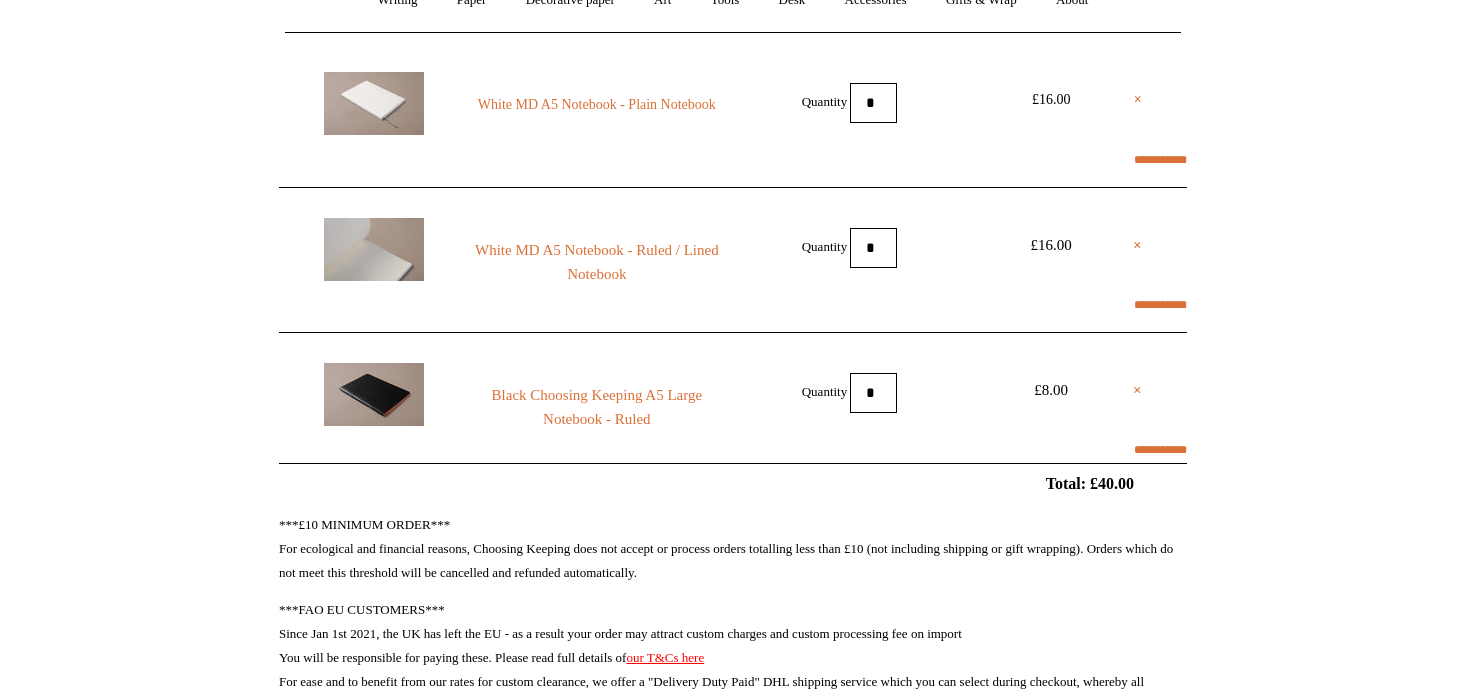 click on "*" at bounding box center (873, 393) 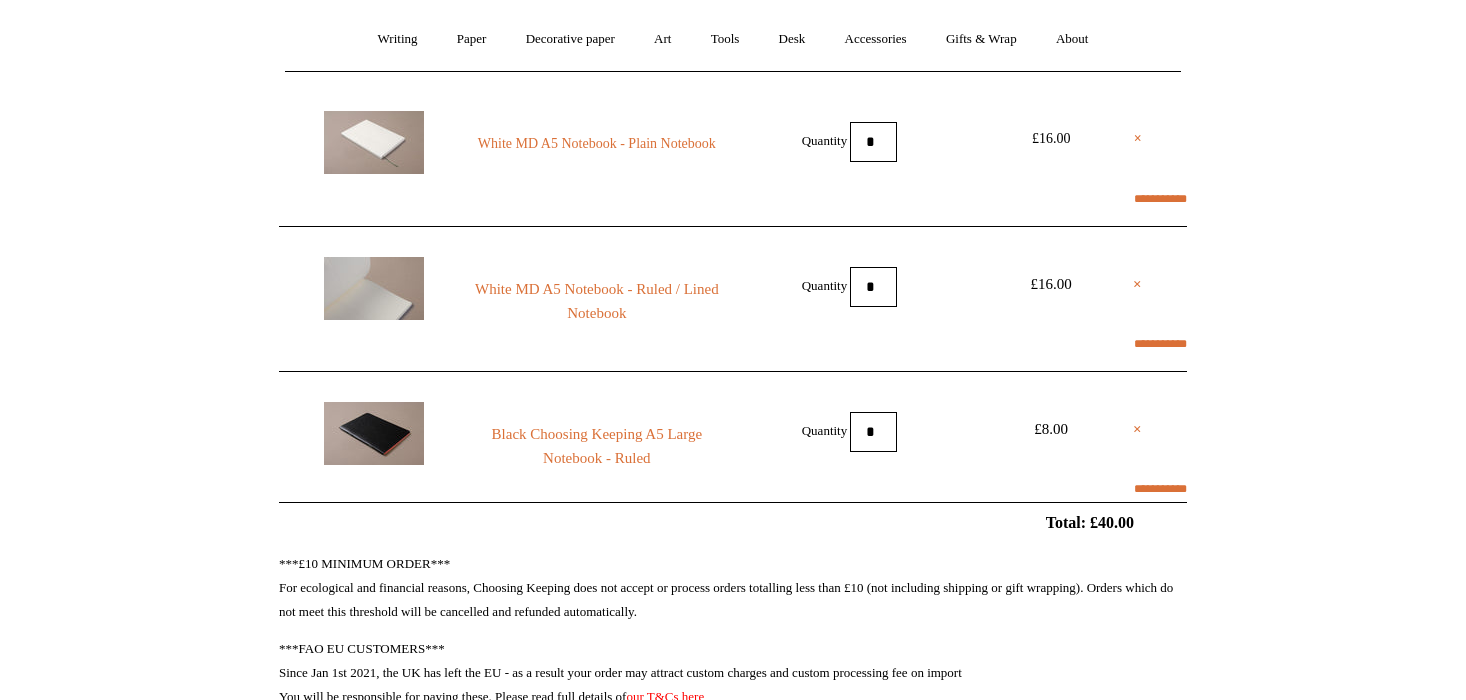 scroll, scrollTop: 138, scrollLeft: 0, axis: vertical 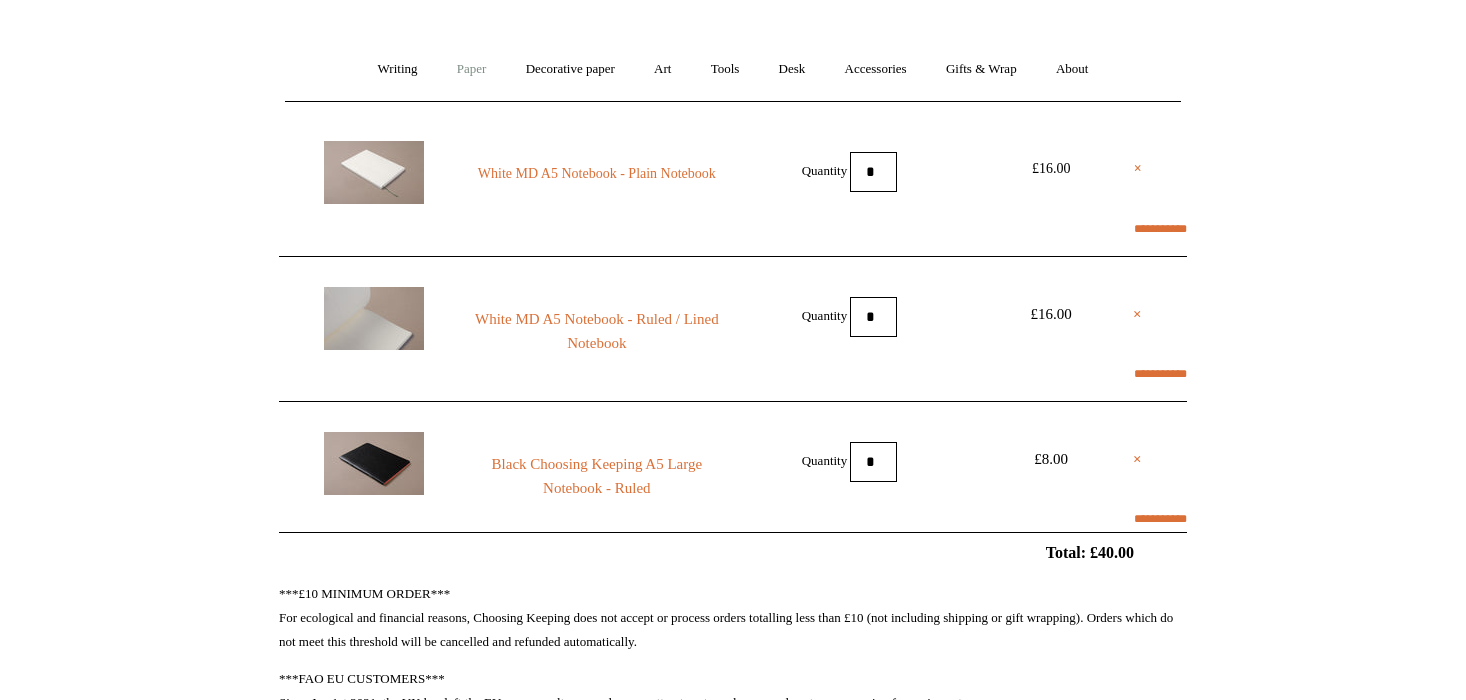 click on "Paper +" at bounding box center (472, 69) 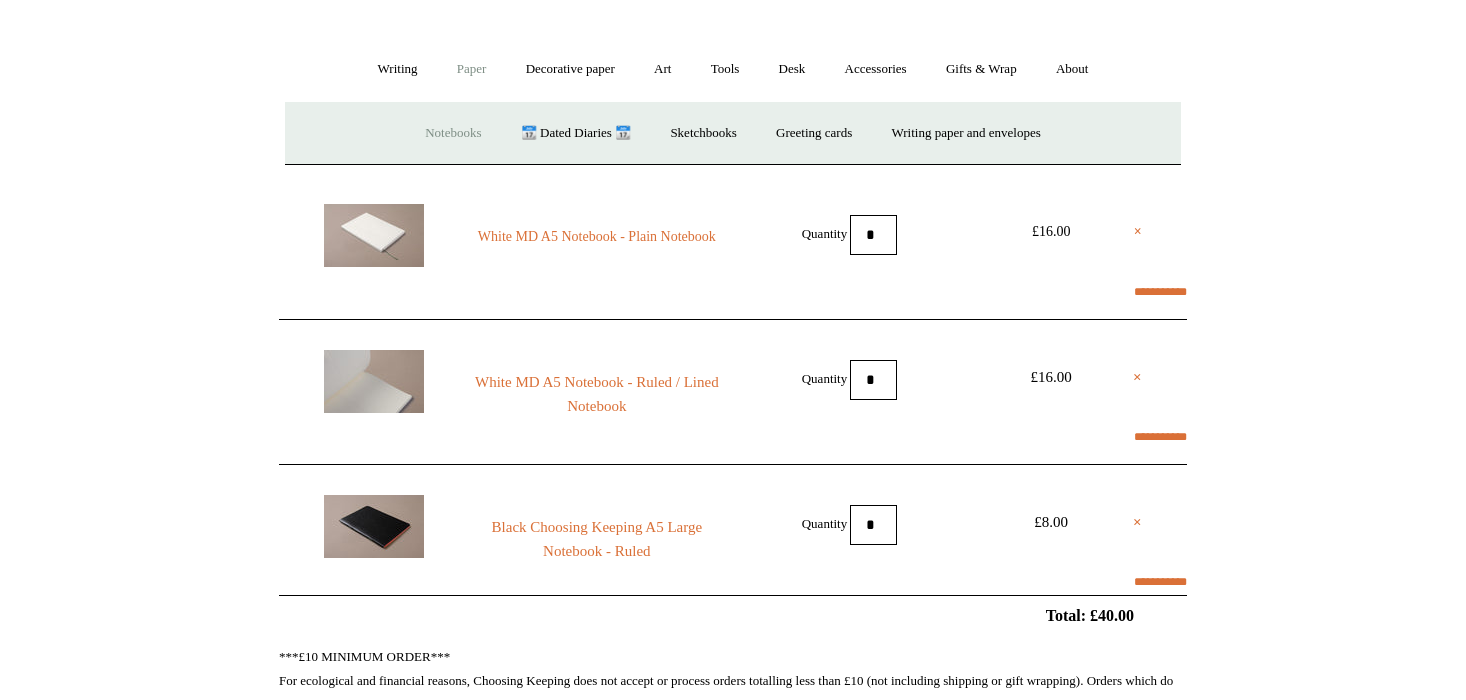 click on "Notebooks +" at bounding box center [453, 133] 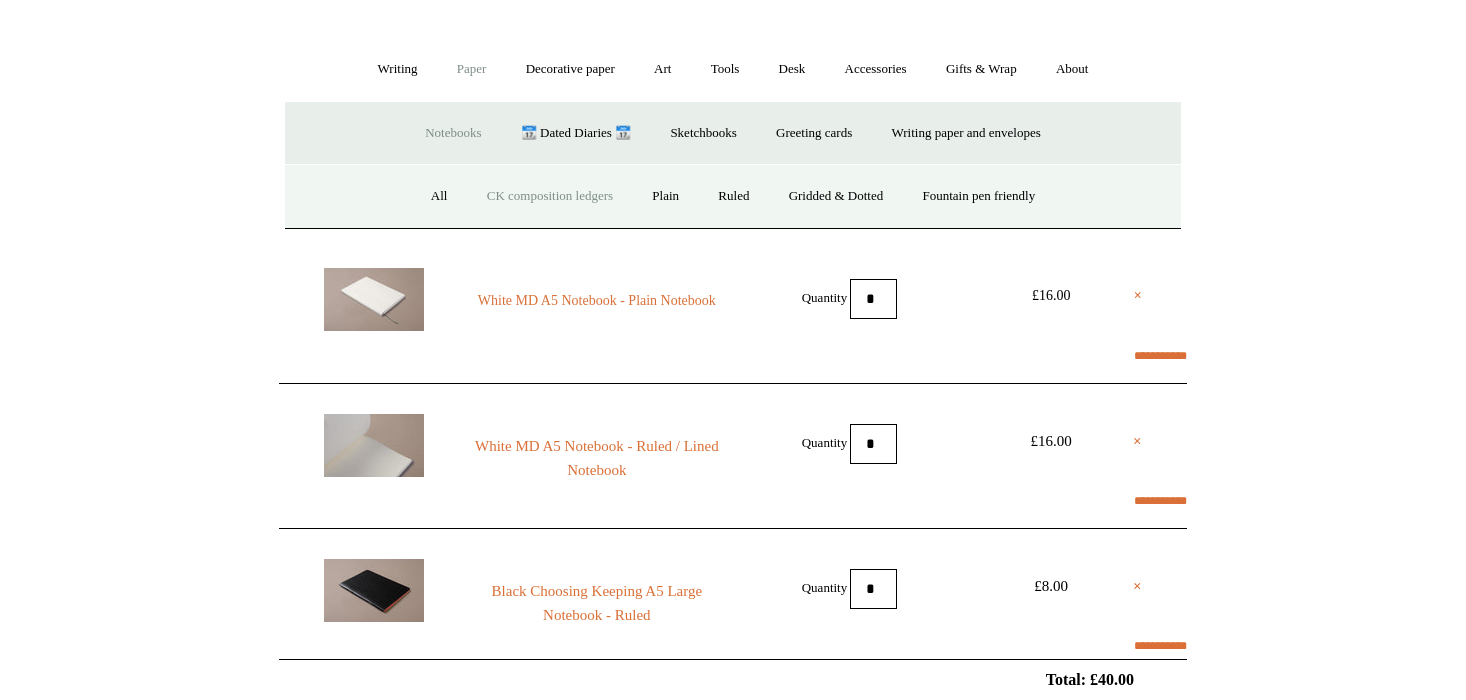 click on "CK composition ledgers" at bounding box center [550, 196] 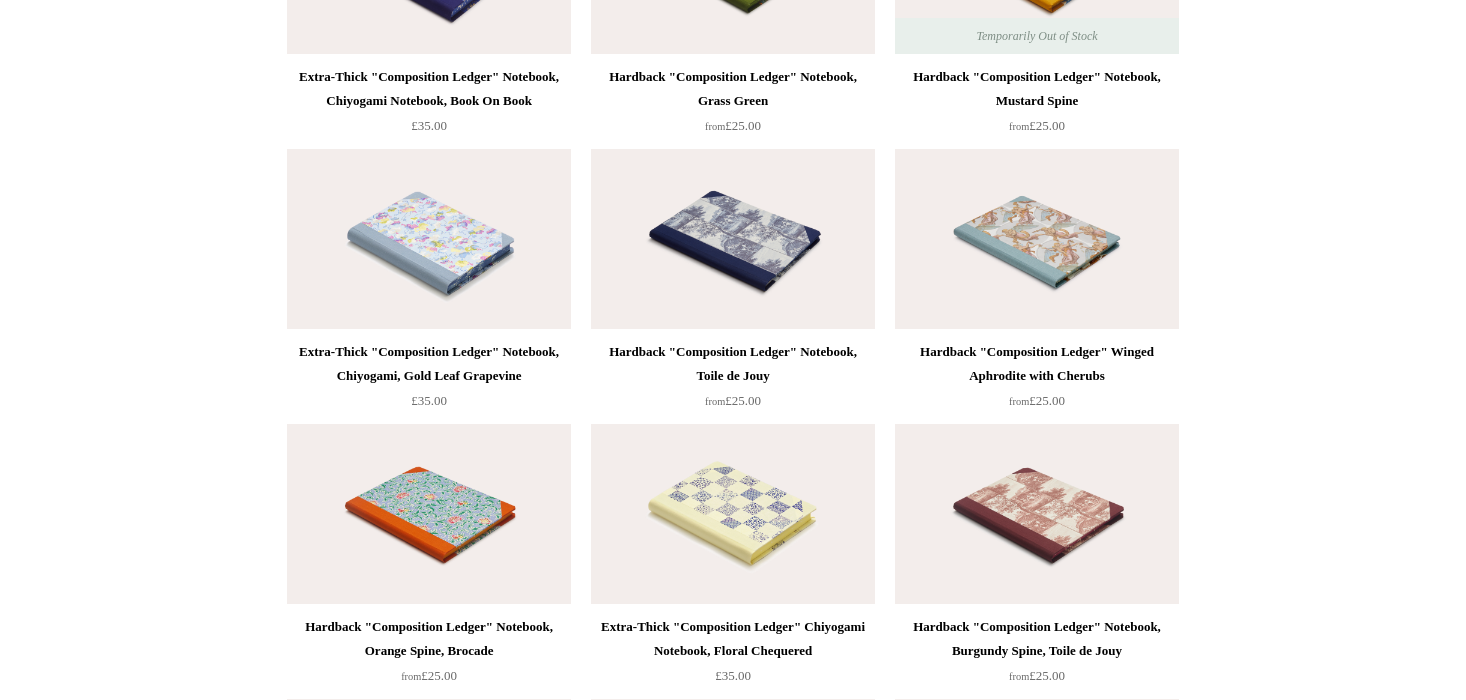 scroll, scrollTop: 3688, scrollLeft: 0, axis: vertical 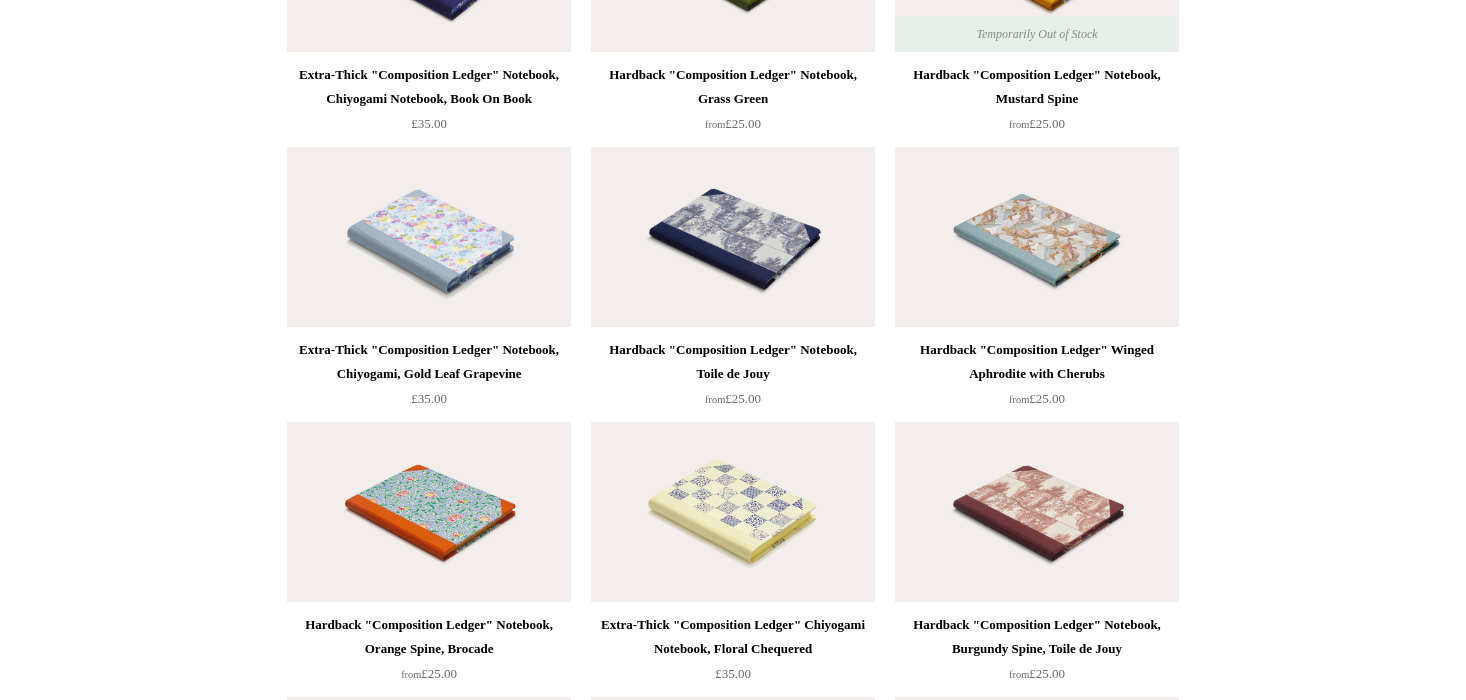 click at bounding box center [429, 237] 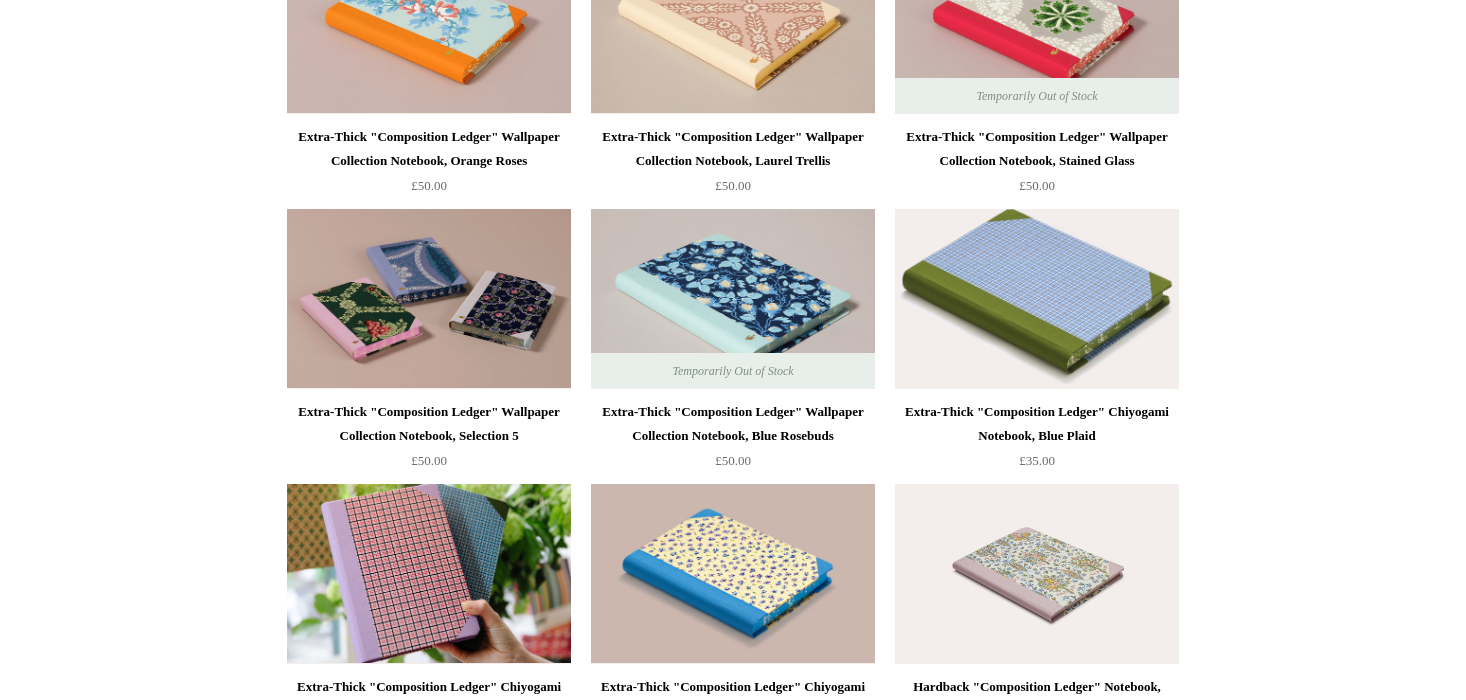 scroll, scrollTop: 2798, scrollLeft: 0, axis: vertical 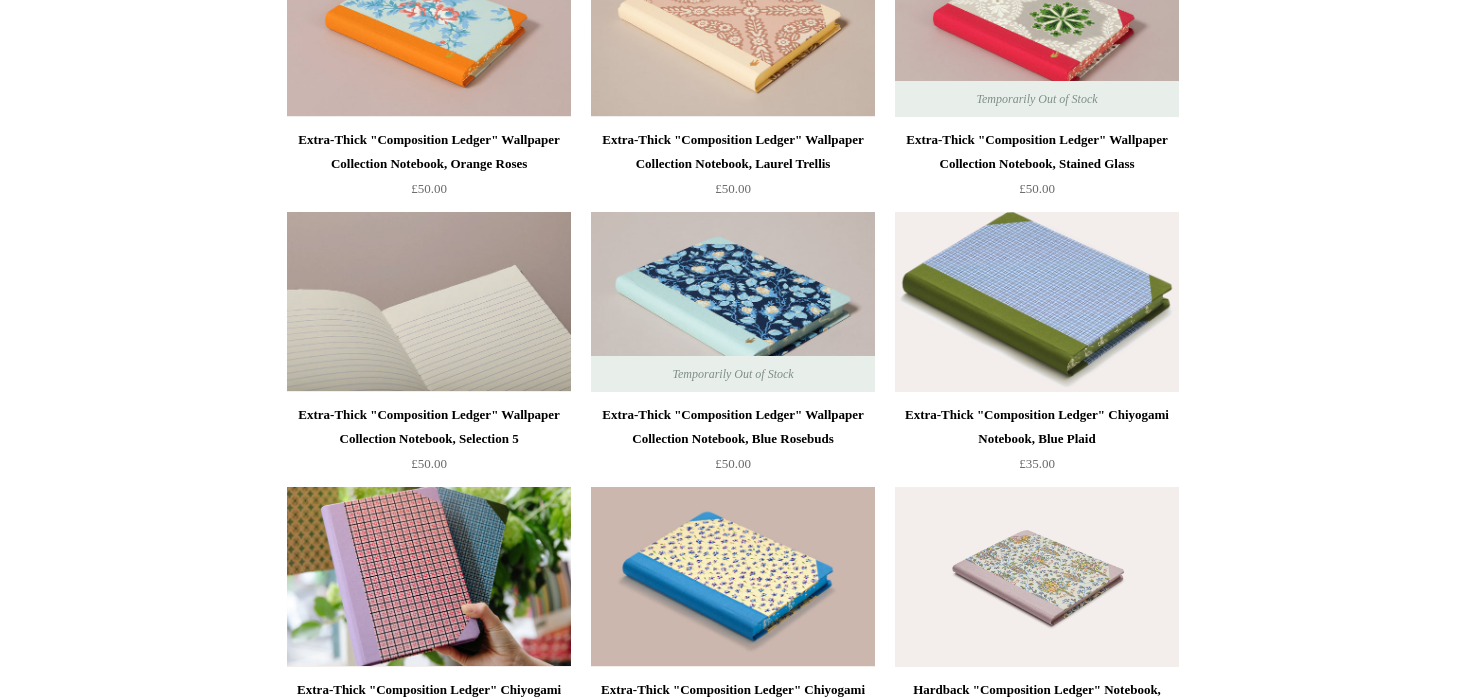 click at bounding box center [429, 302] 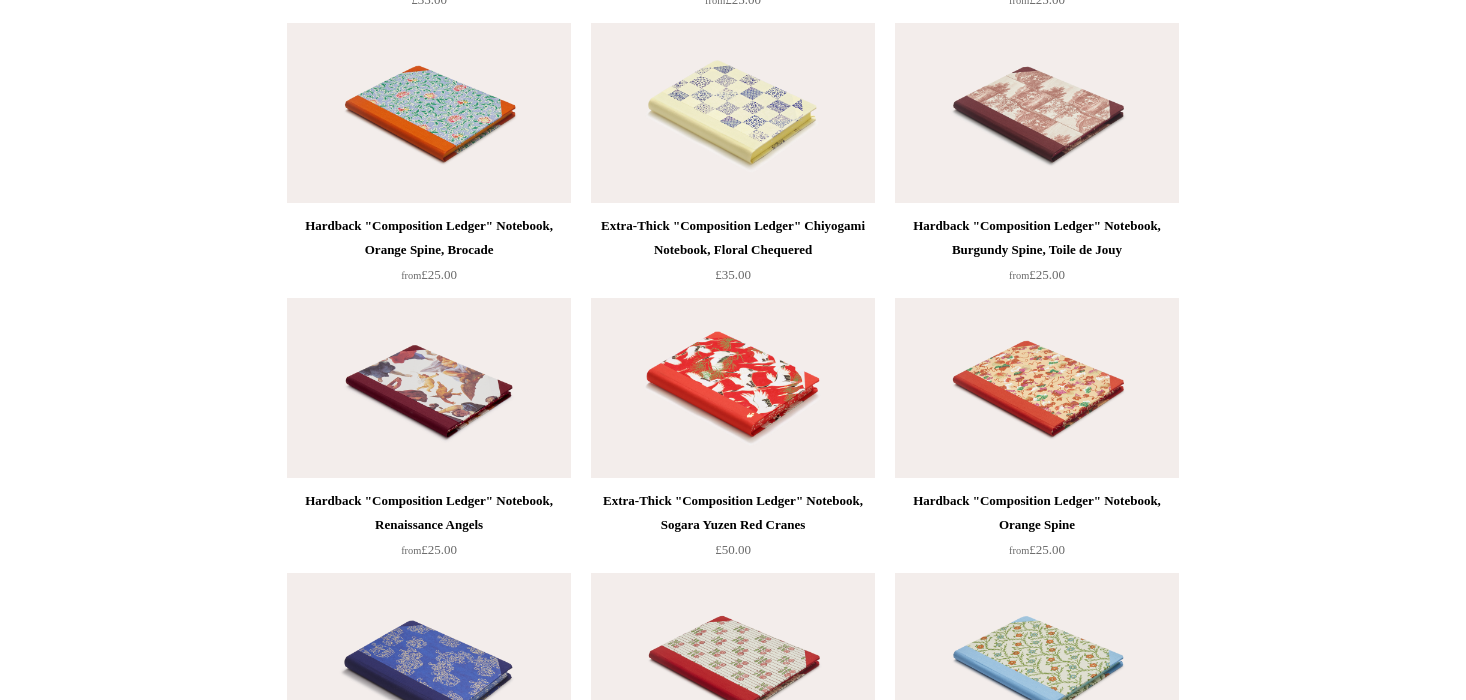 scroll, scrollTop: 4090, scrollLeft: 0, axis: vertical 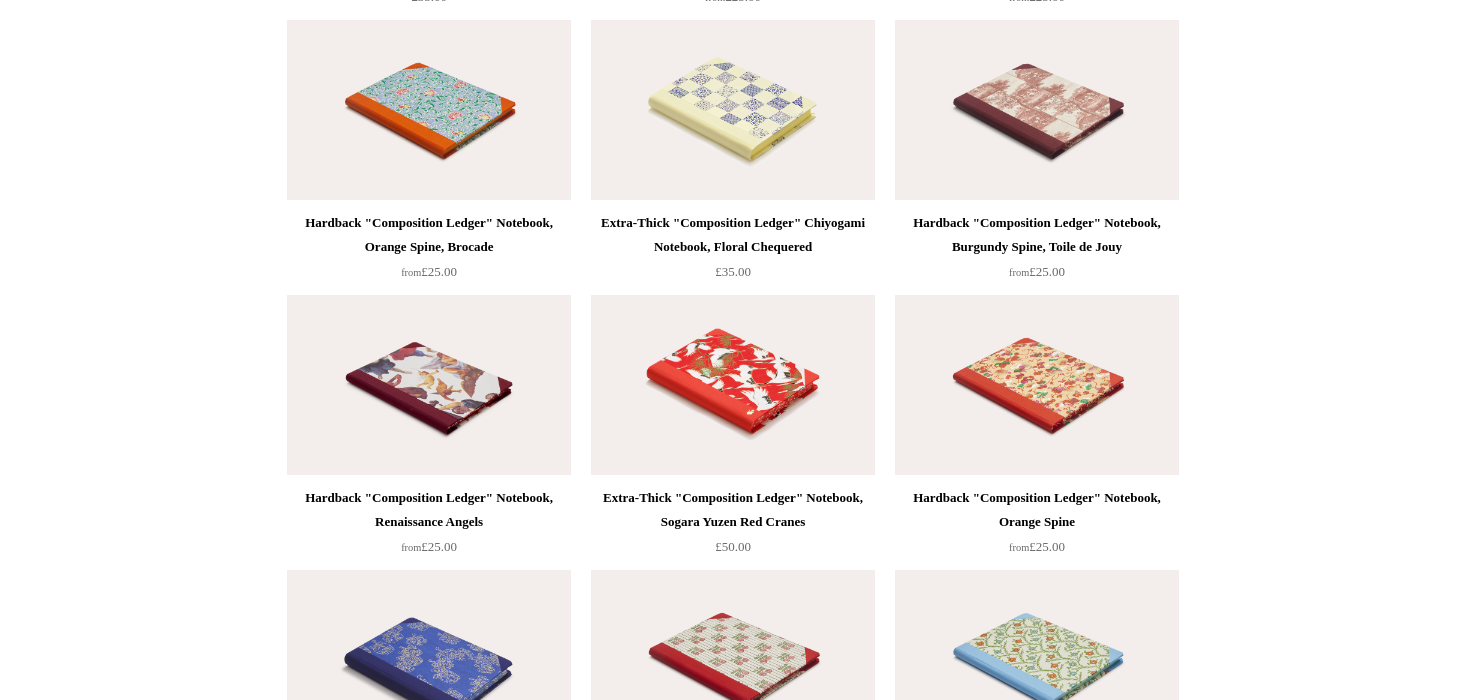click at bounding box center [429, 385] 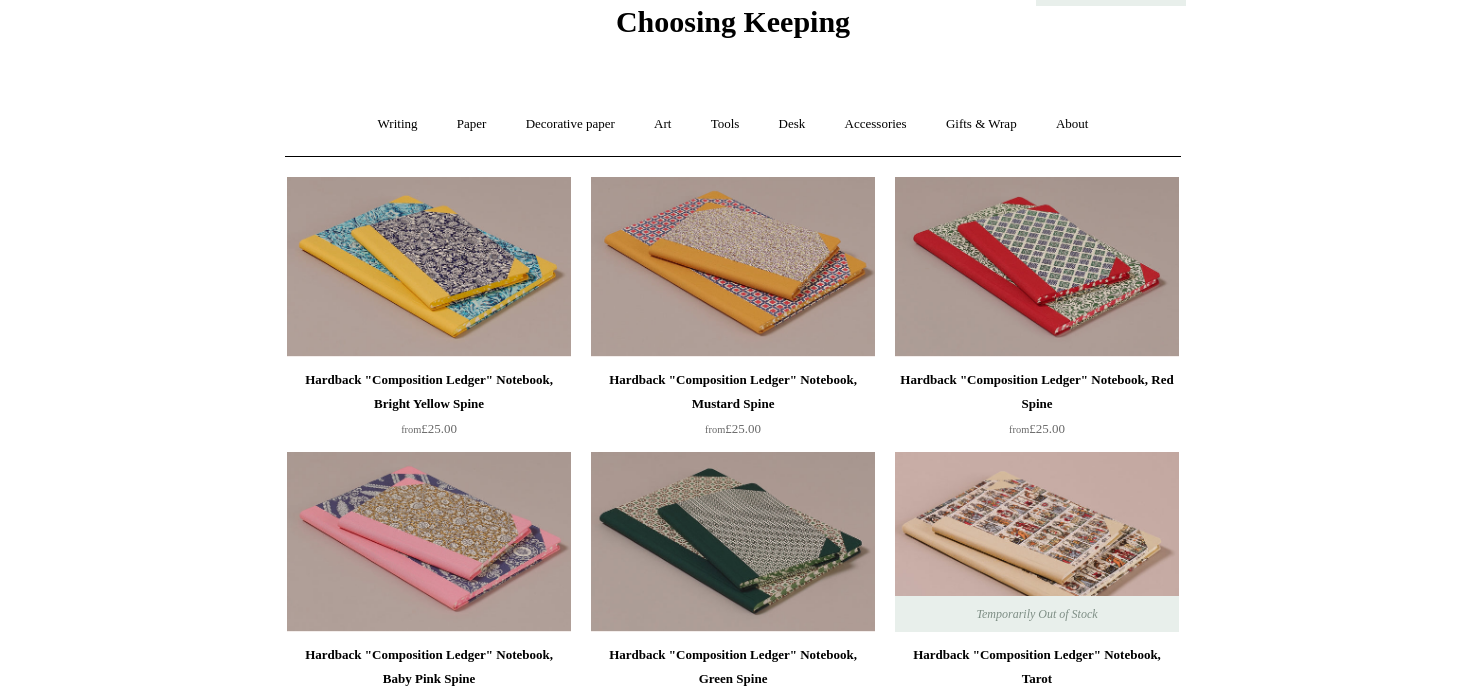 scroll, scrollTop: 0, scrollLeft: 0, axis: both 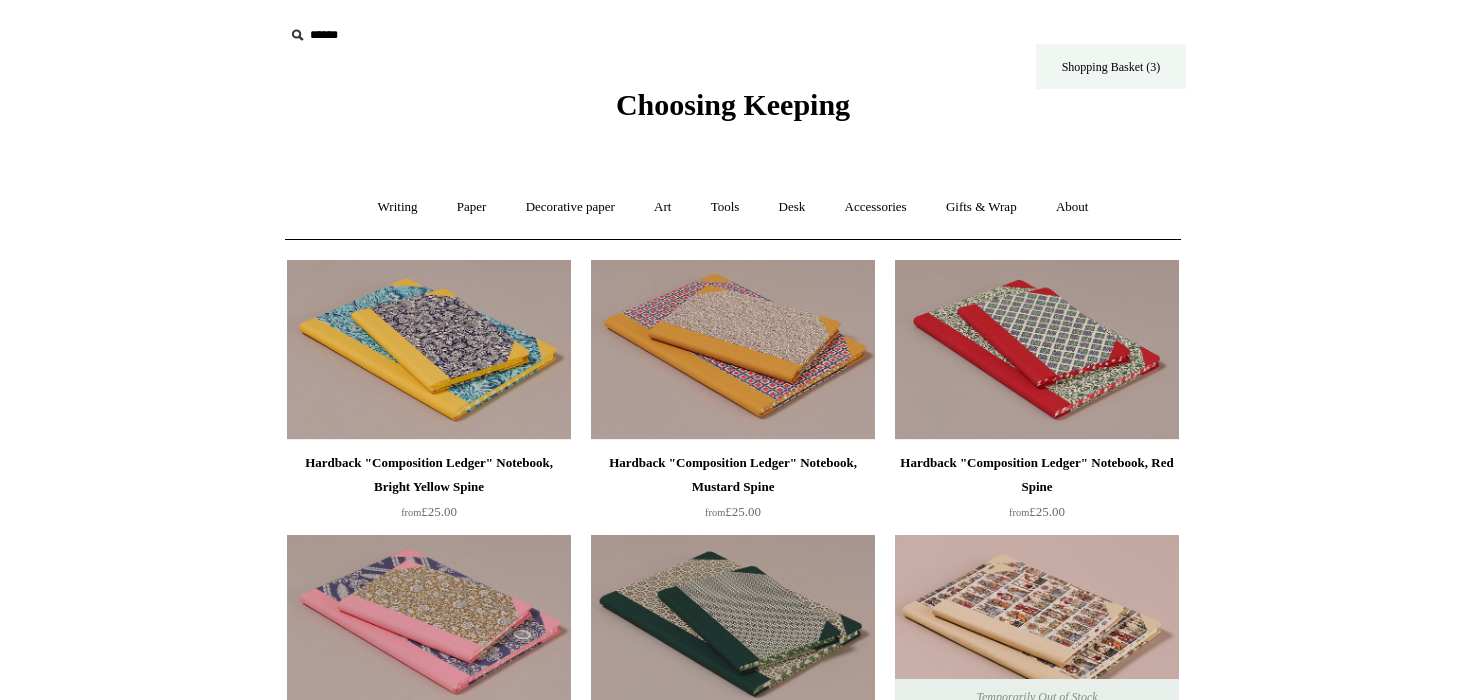 click on "Shopping Basket (3)" at bounding box center [1111, 66] 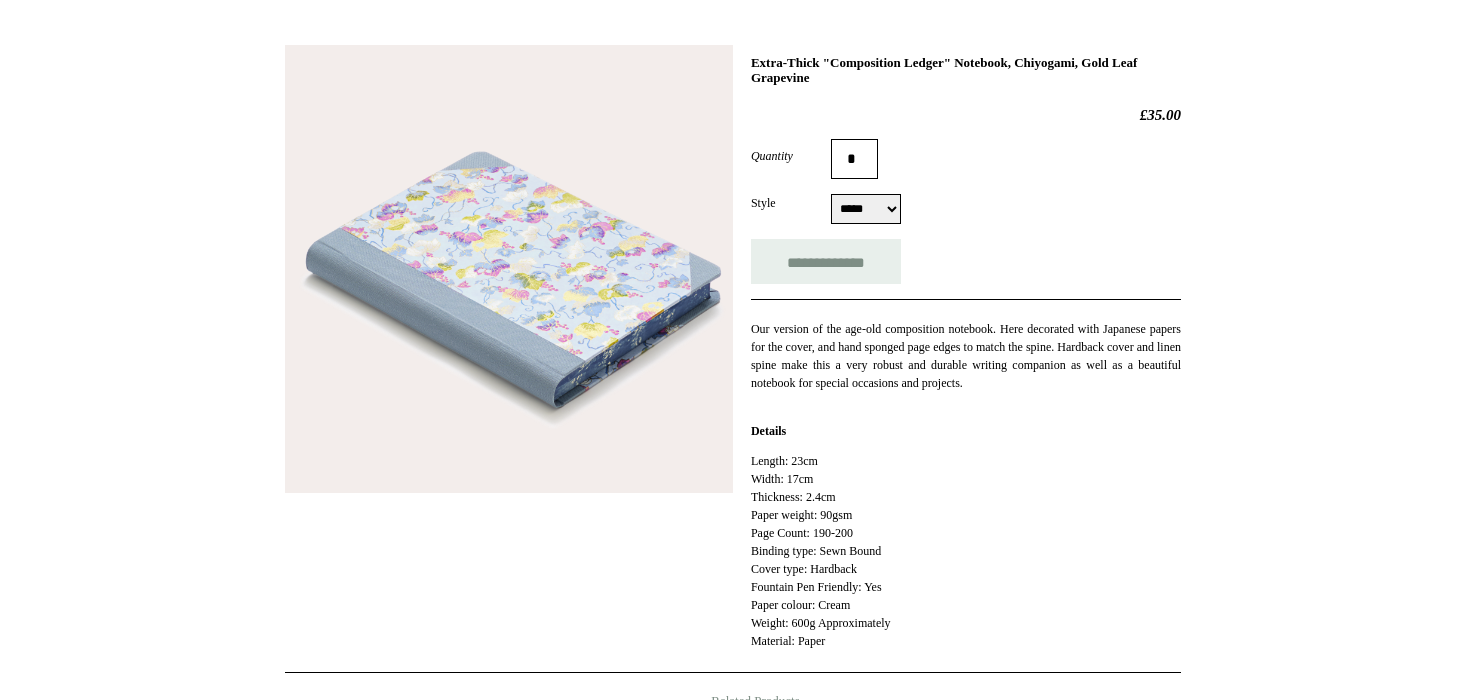 scroll, scrollTop: 263, scrollLeft: 0, axis: vertical 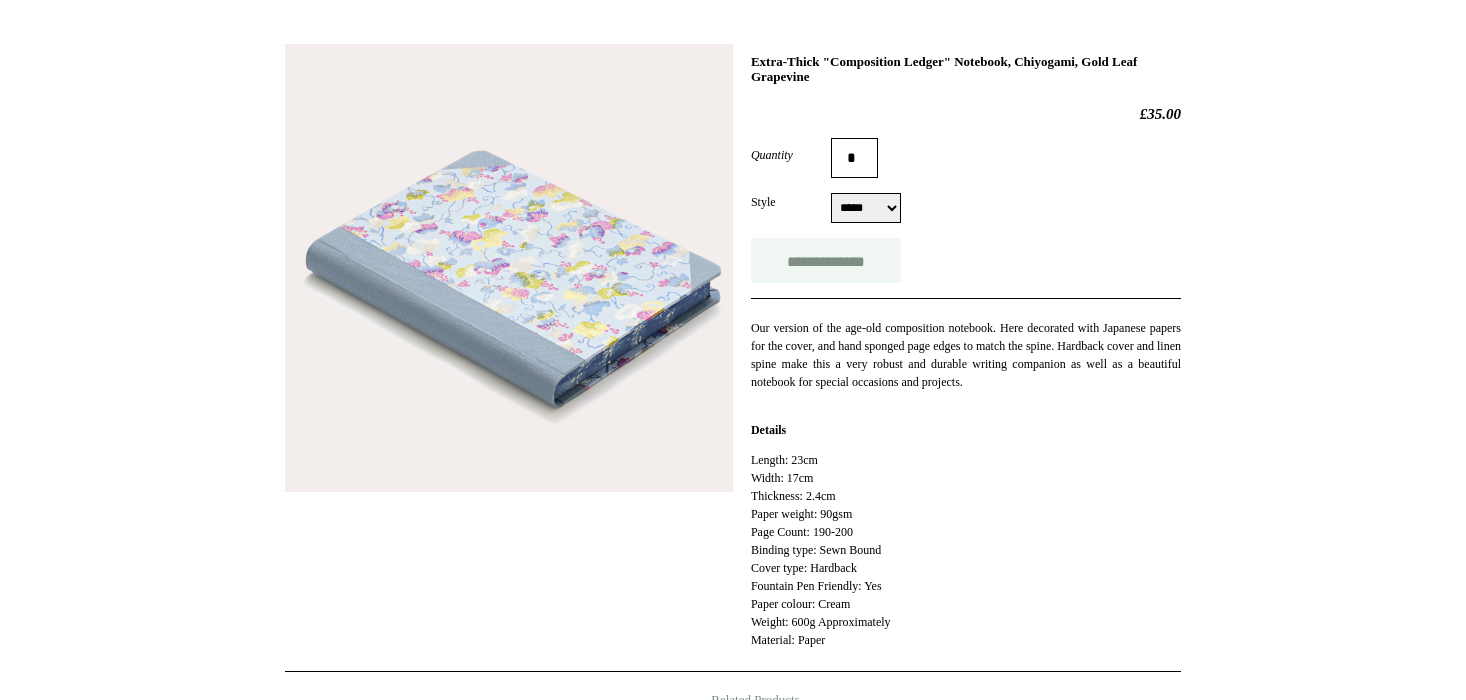 click on "**********" at bounding box center (826, 260) 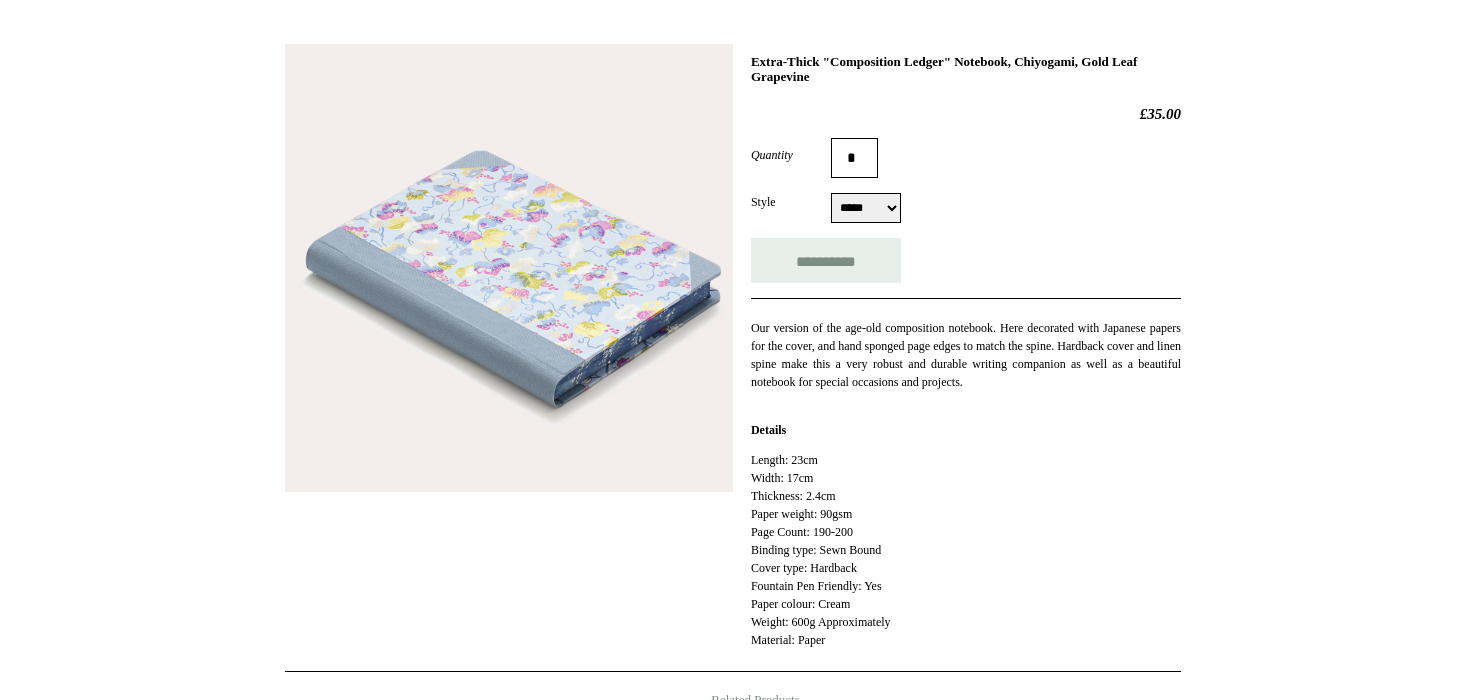 type on "**********" 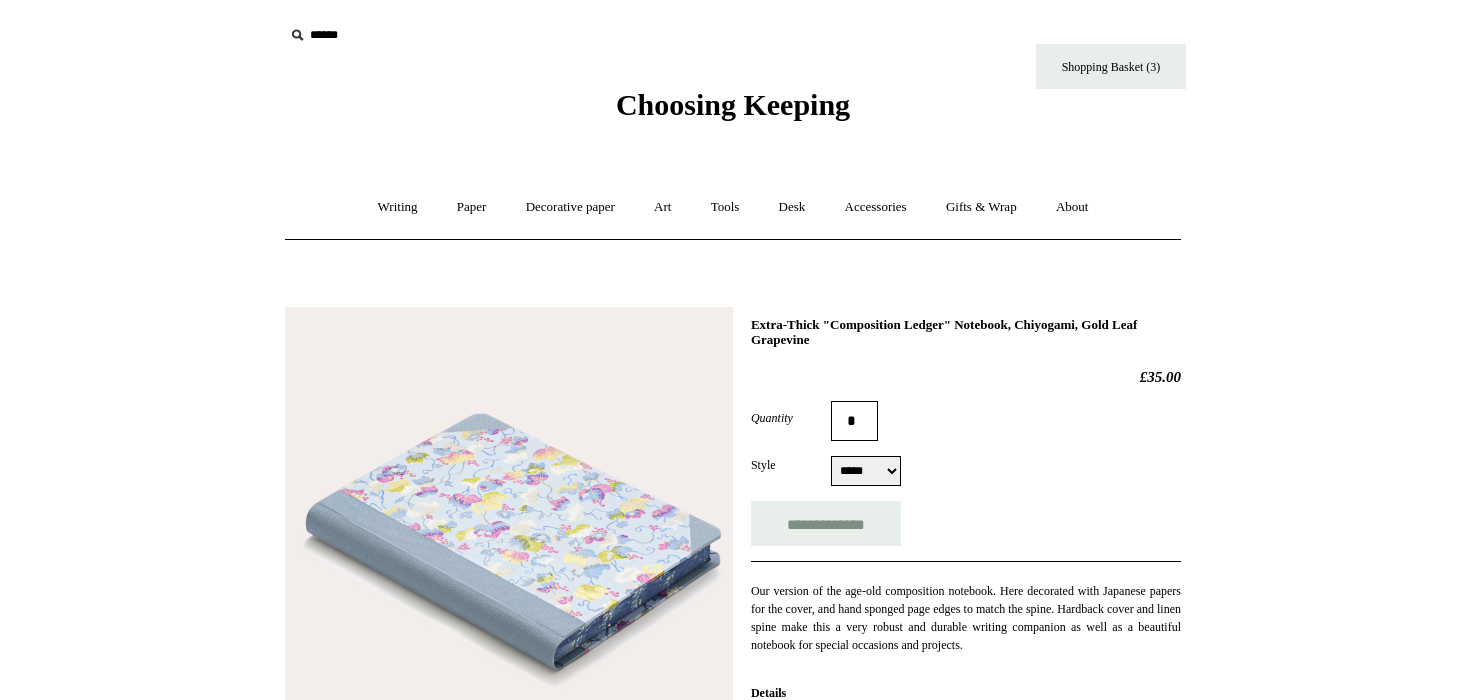 scroll, scrollTop: 0, scrollLeft: 0, axis: both 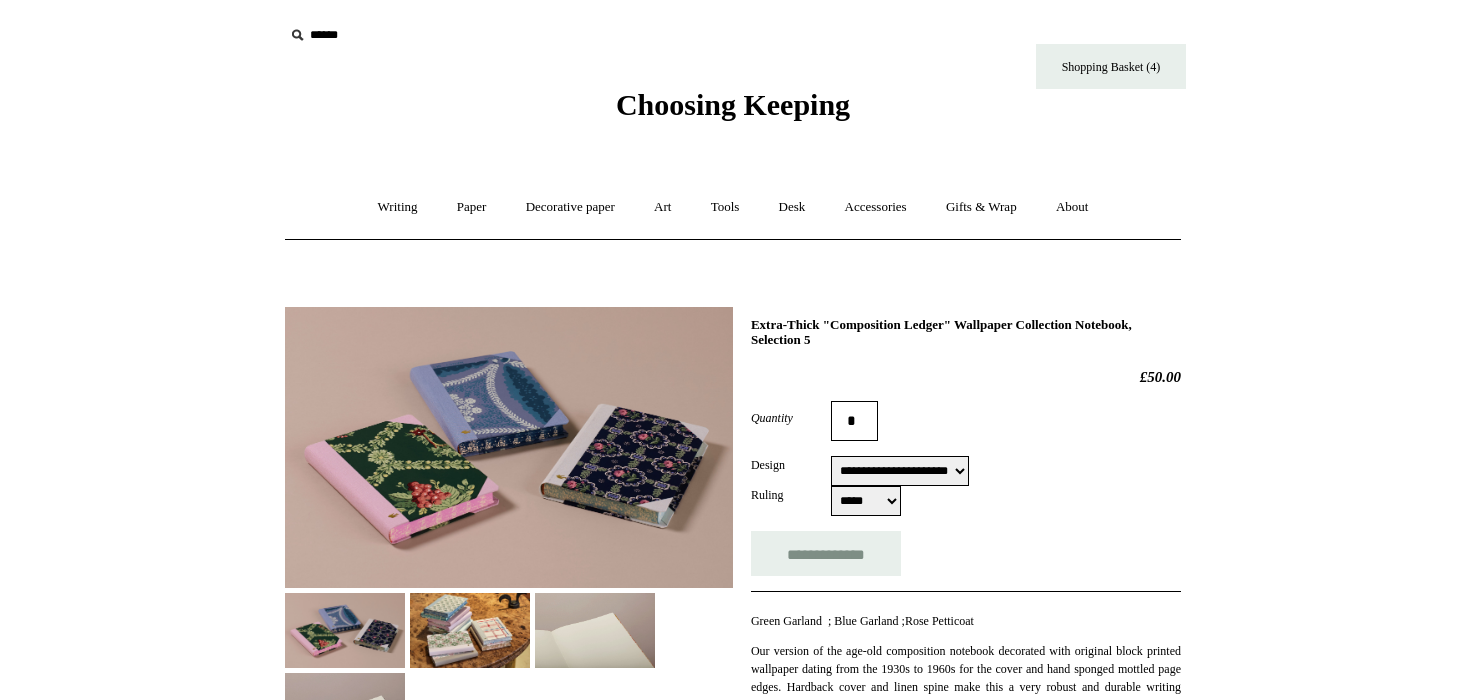 select on "**********" 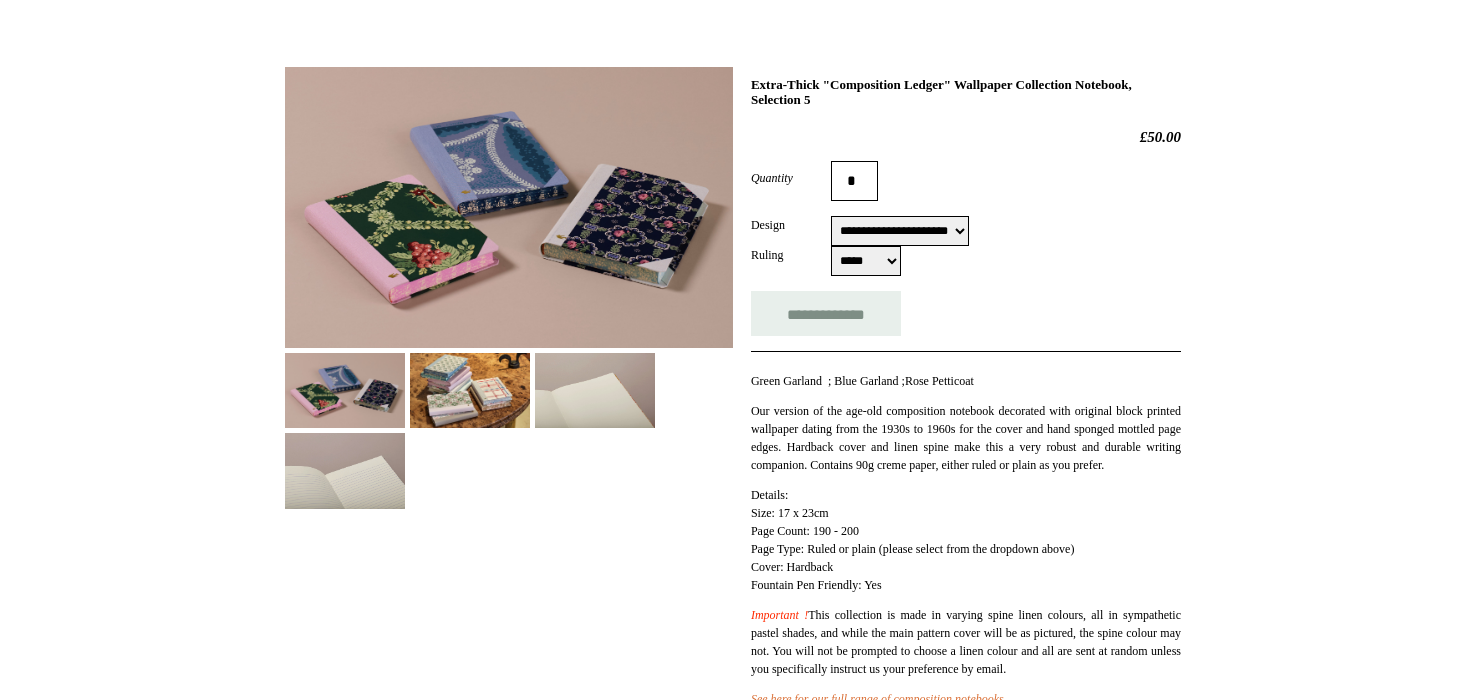 scroll, scrollTop: 248, scrollLeft: 0, axis: vertical 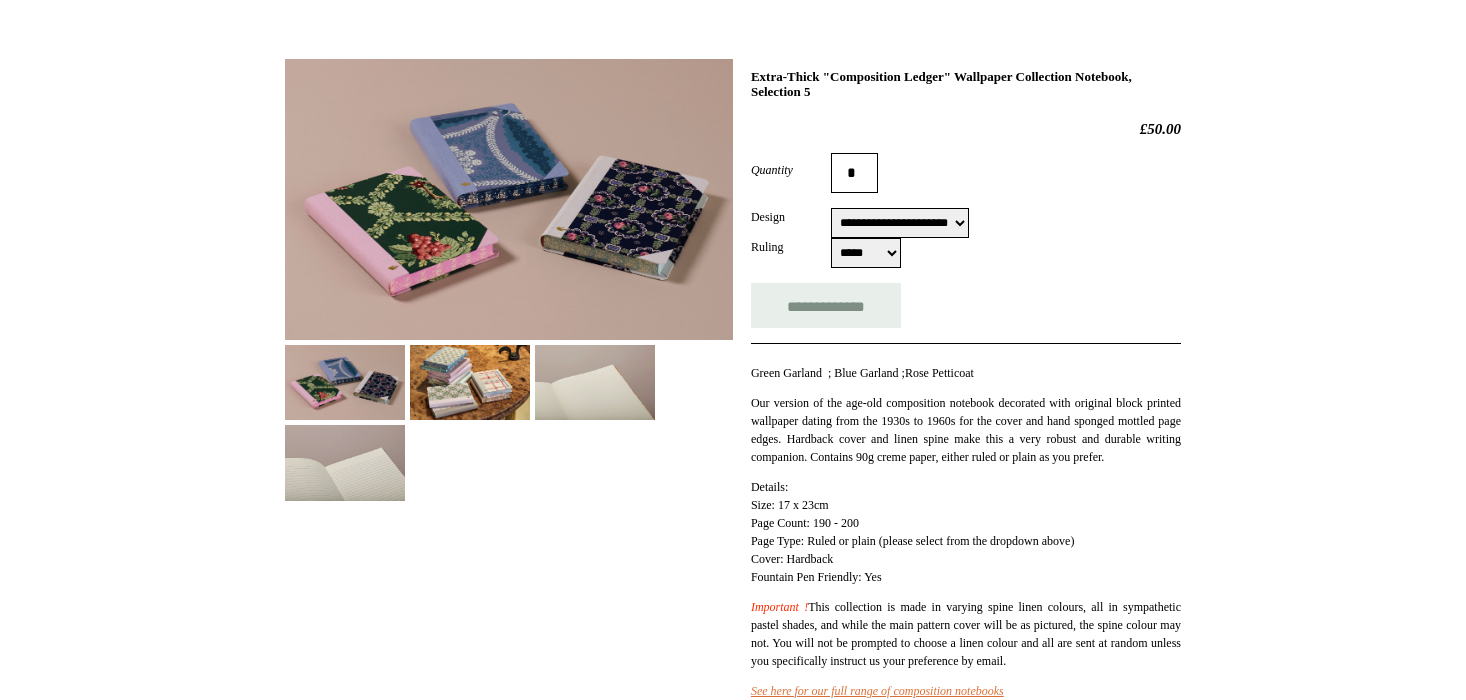 click at bounding box center (509, 199) 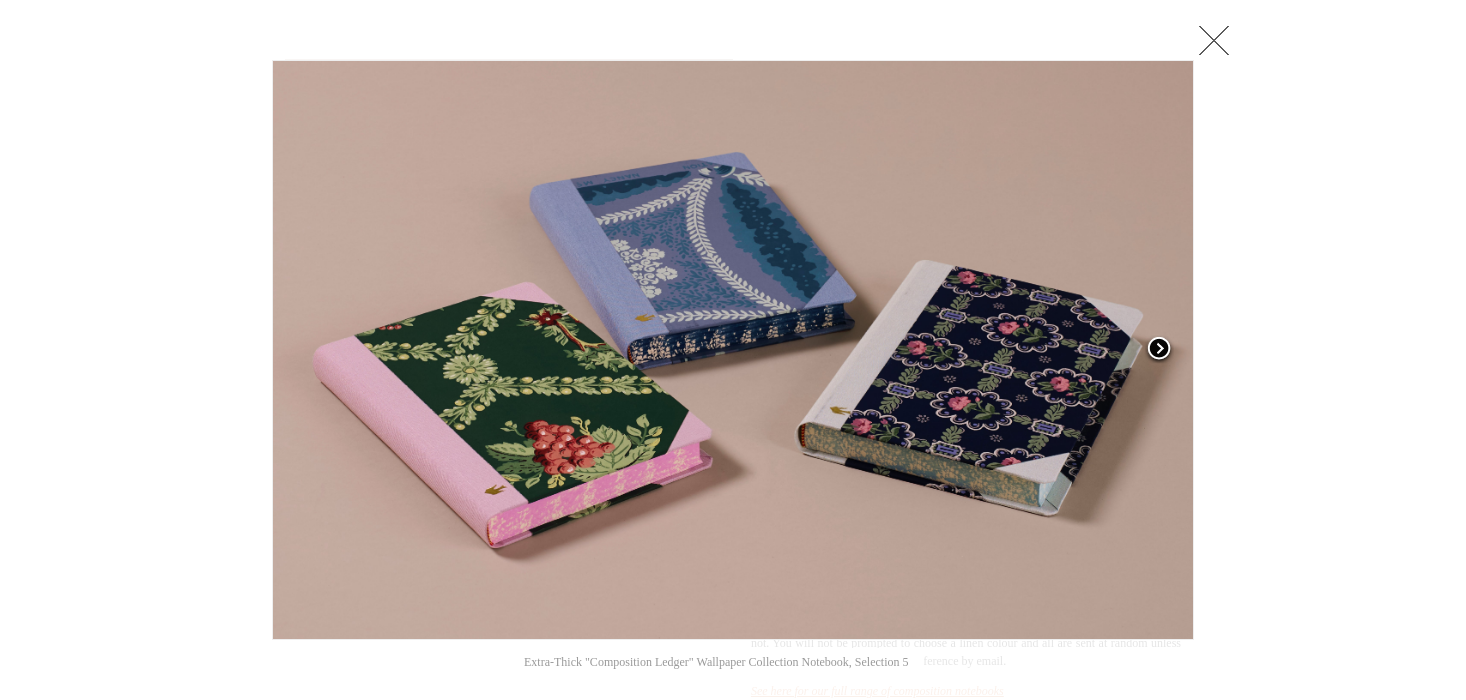 click at bounding box center (1159, 350) 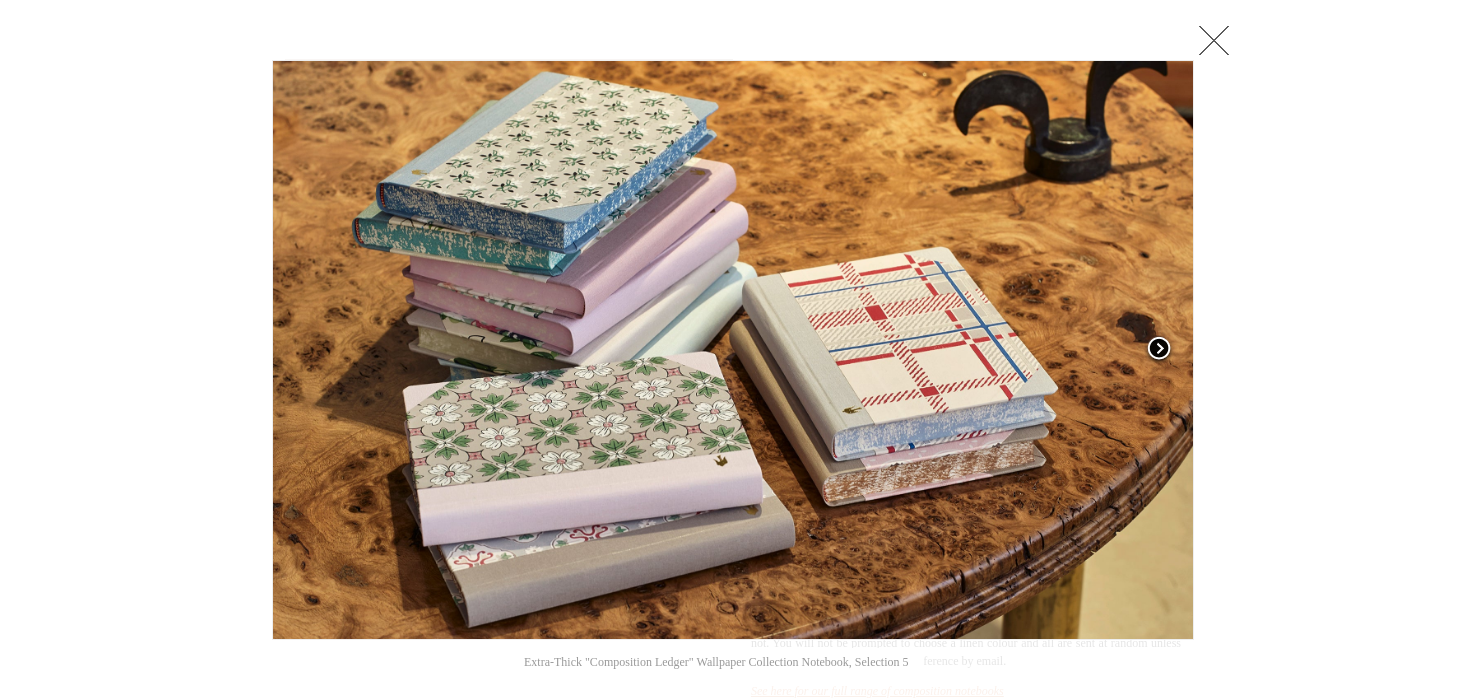 click at bounding box center [1159, 350] 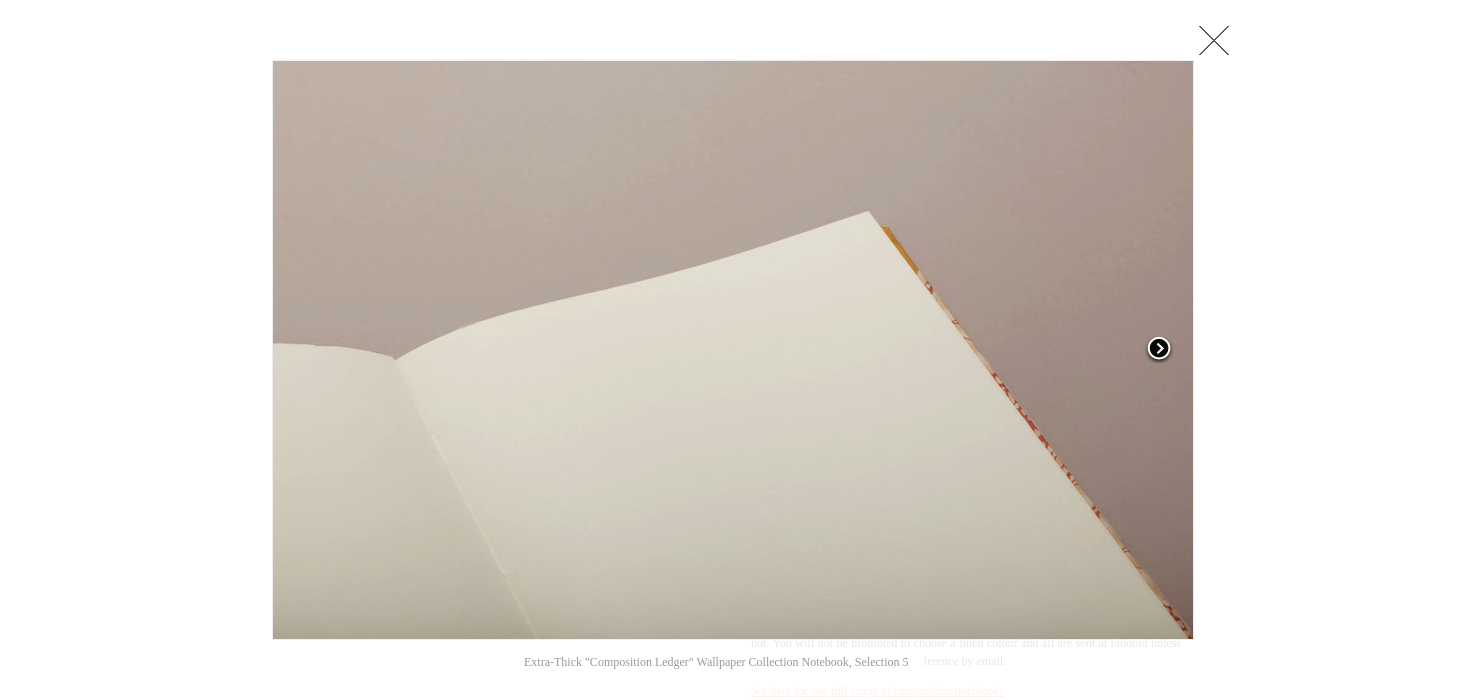 click at bounding box center [1159, 350] 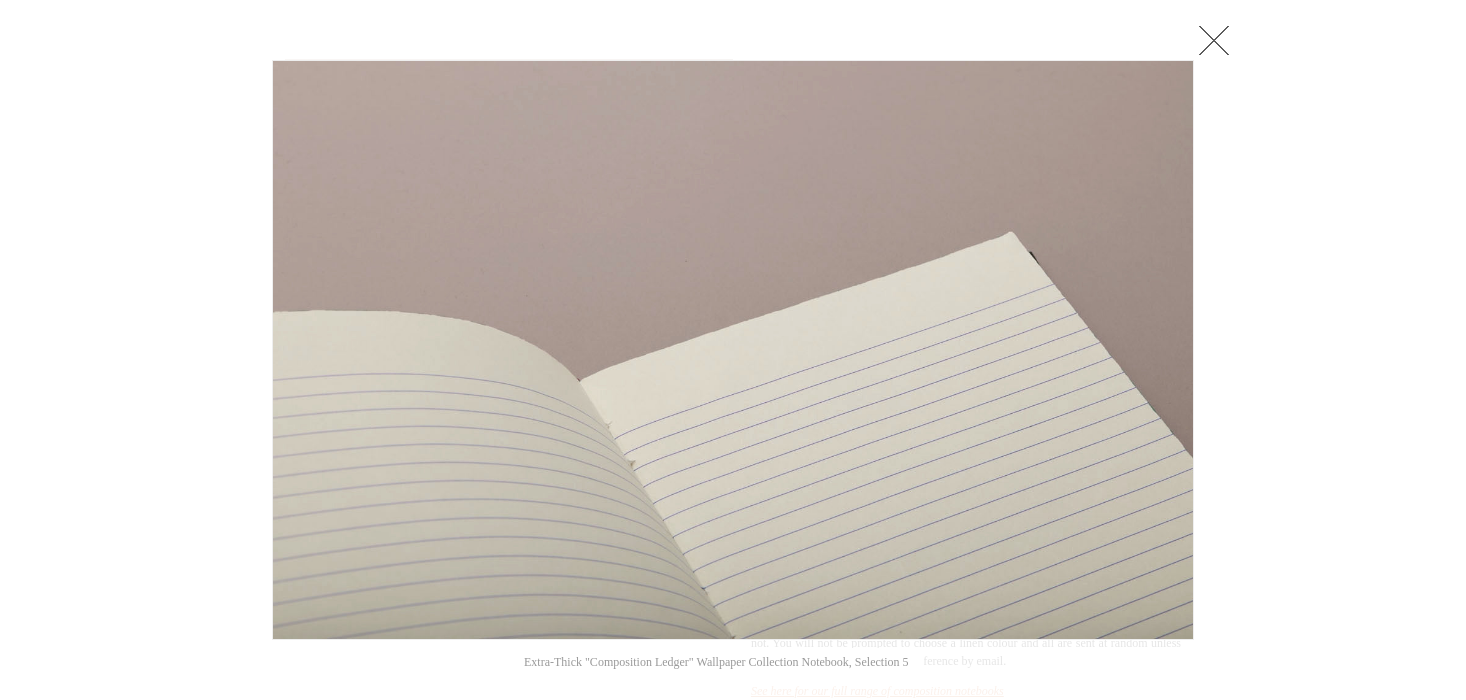 click at bounding box center (733, 574) 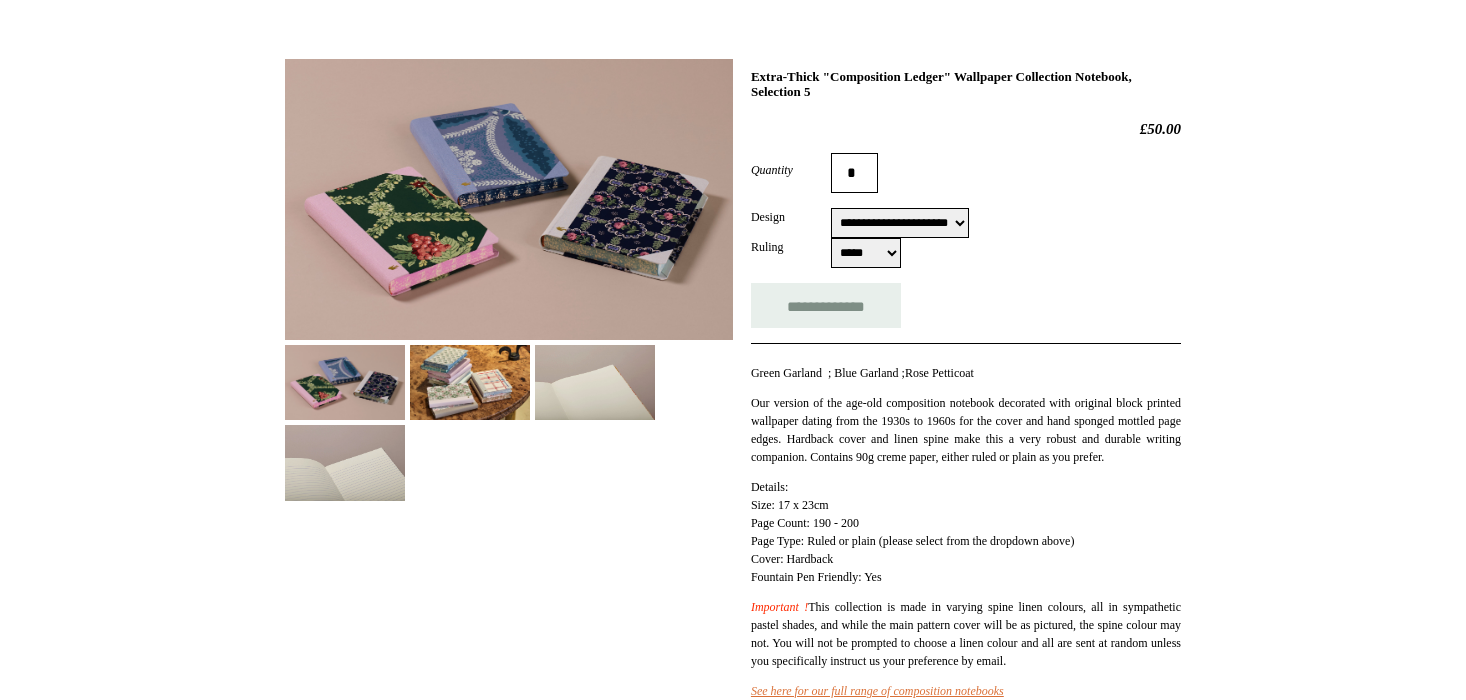 click on "**********" at bounding box center [900, 223] 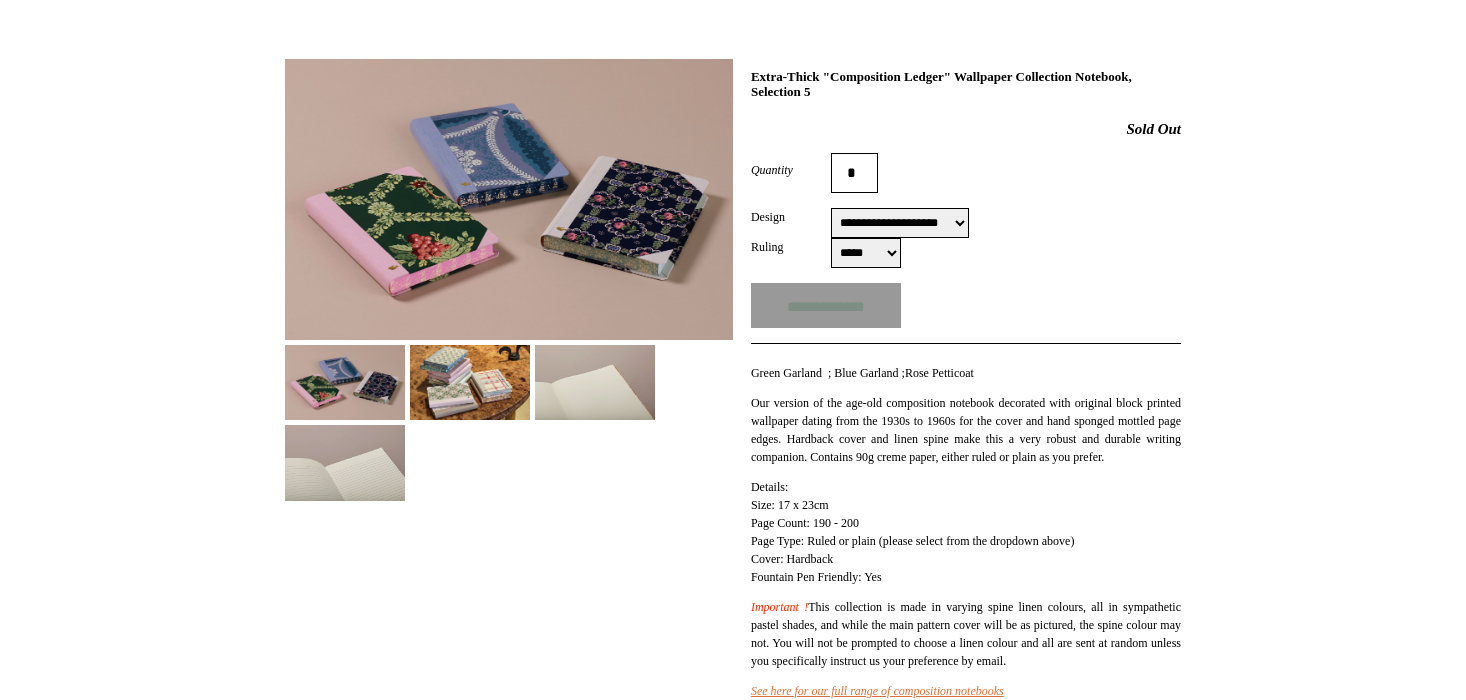 click on "**********" at bounding box center (900, 223) 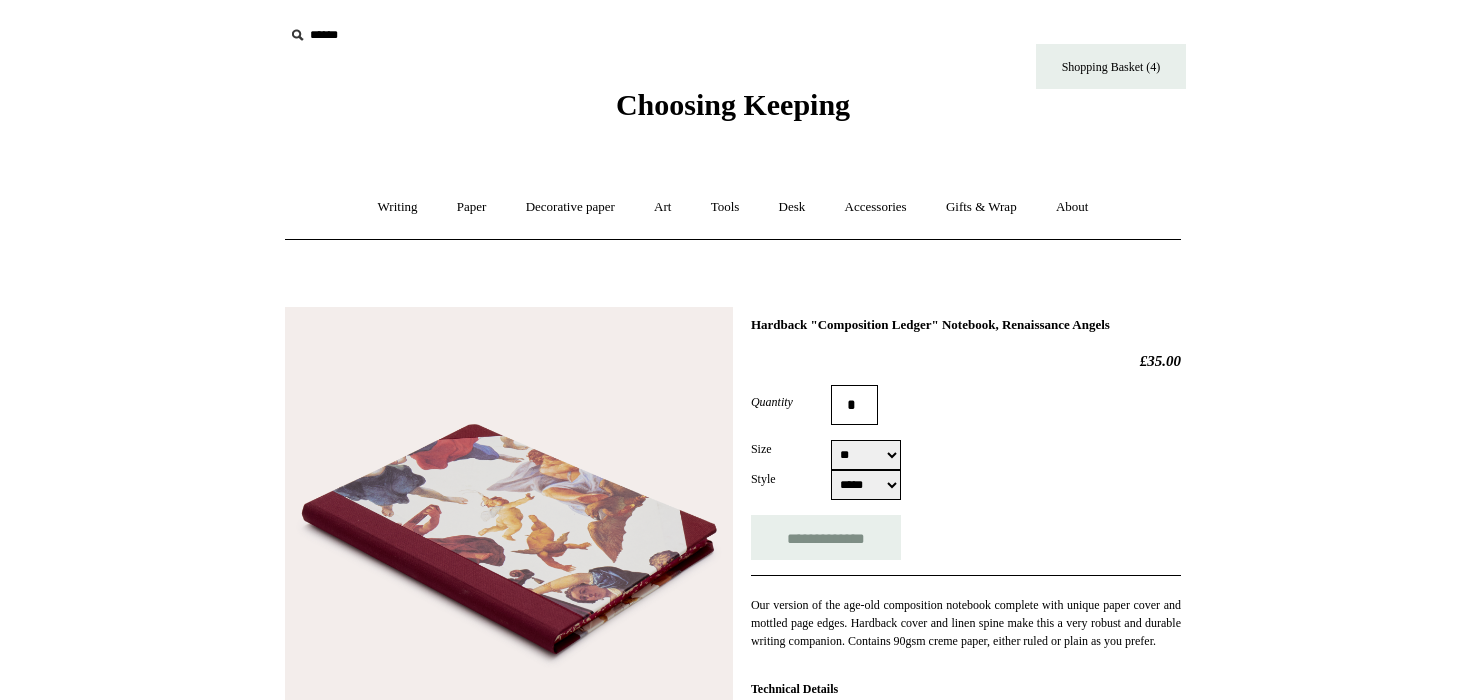 select on "**" 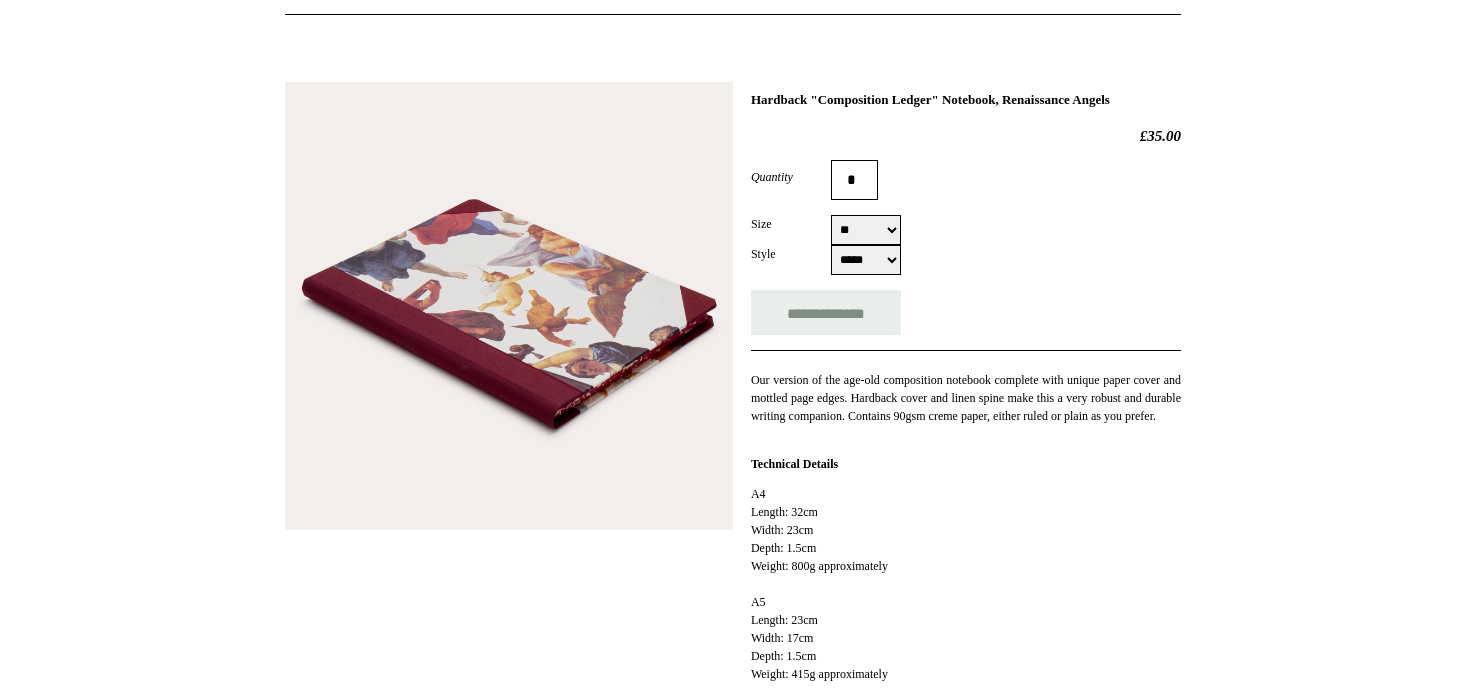 scroll, scrollTop: 226, scrollLeft: 0, axis: vertical 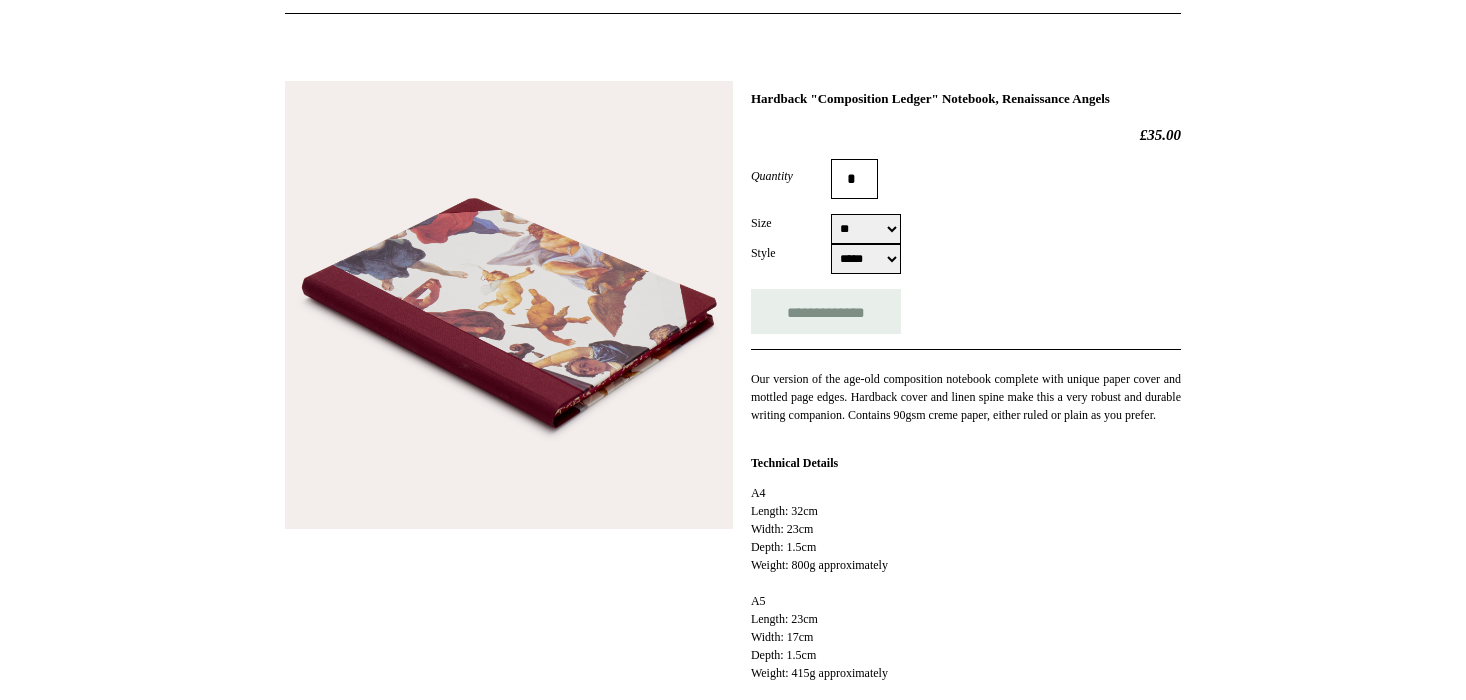 click at bounding box center [509, 305] 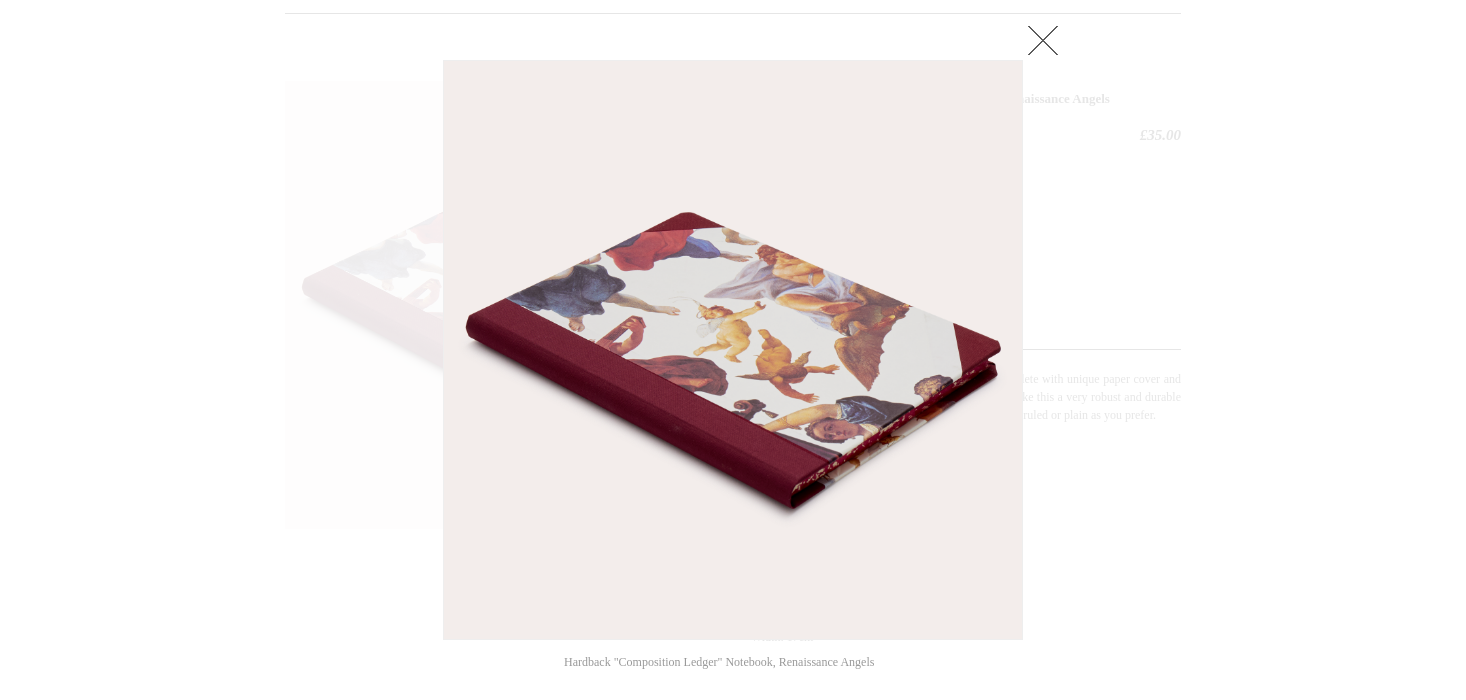 click at bounding box center [733, 649] 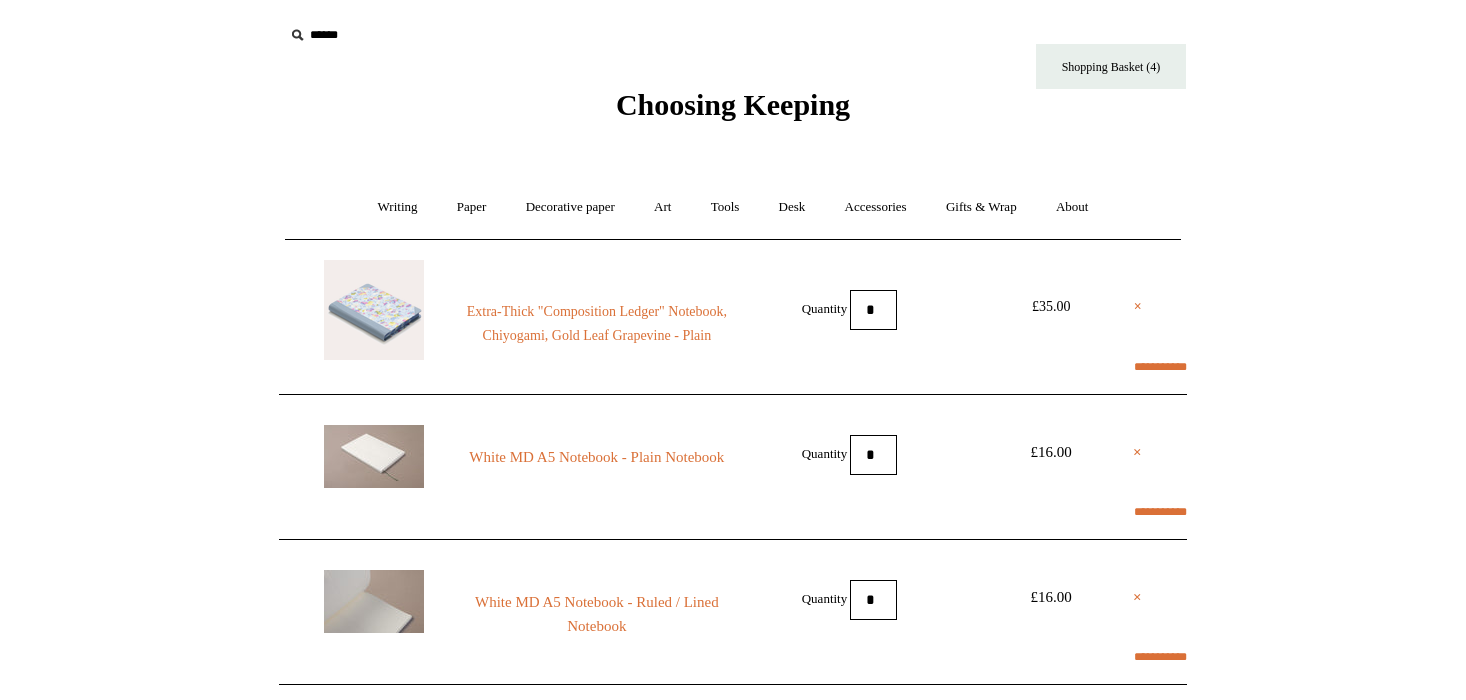 scroll, scrollTop: 209, scrollLeft: 0, axis: vertical 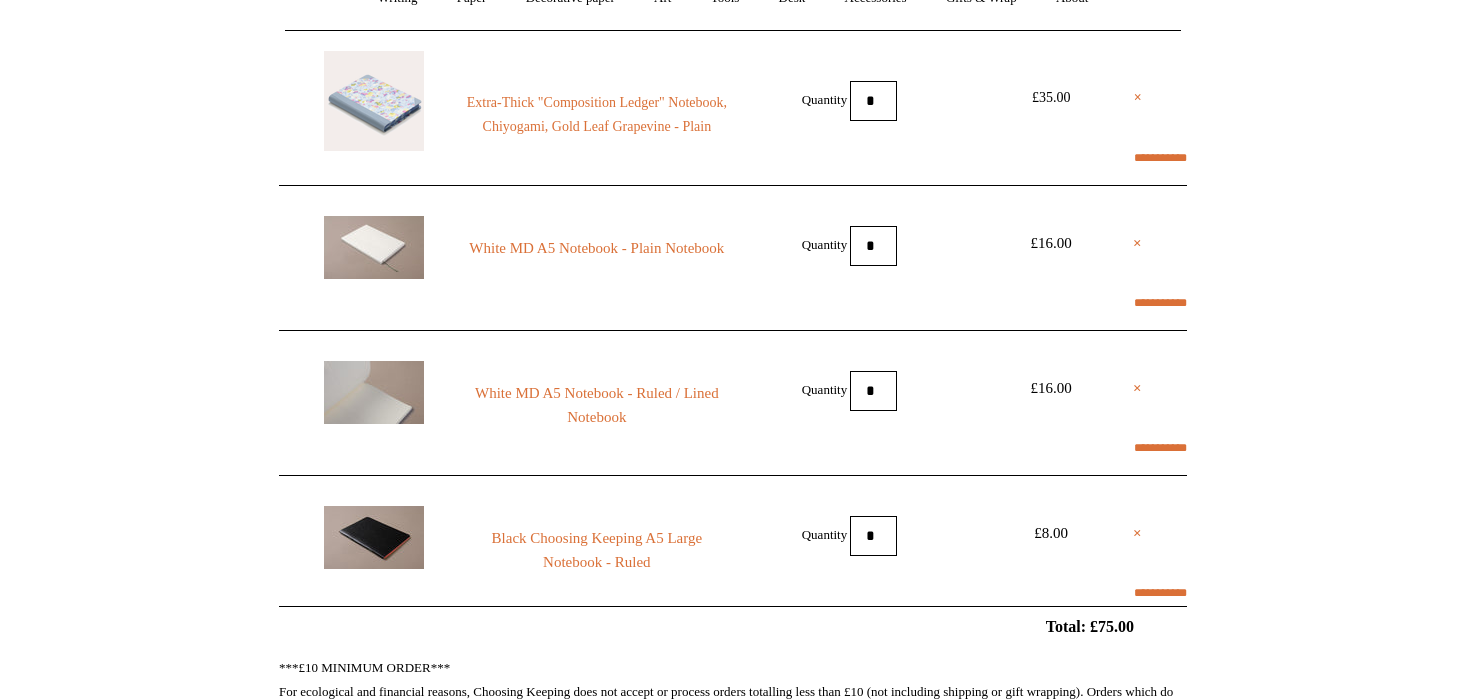 select on "**********" 